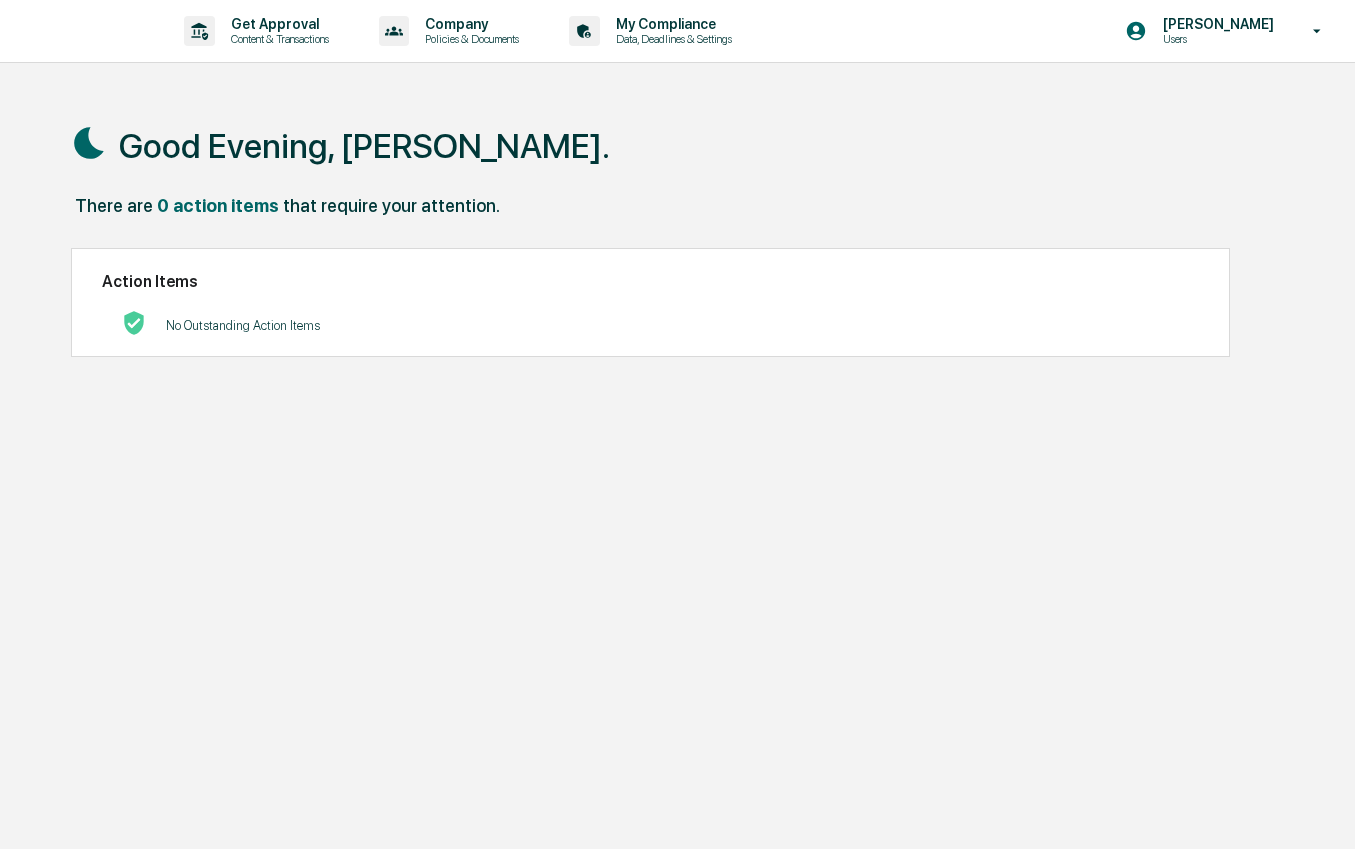 scroll, scrollTop: 0, scrollLeft: 0, axis: both 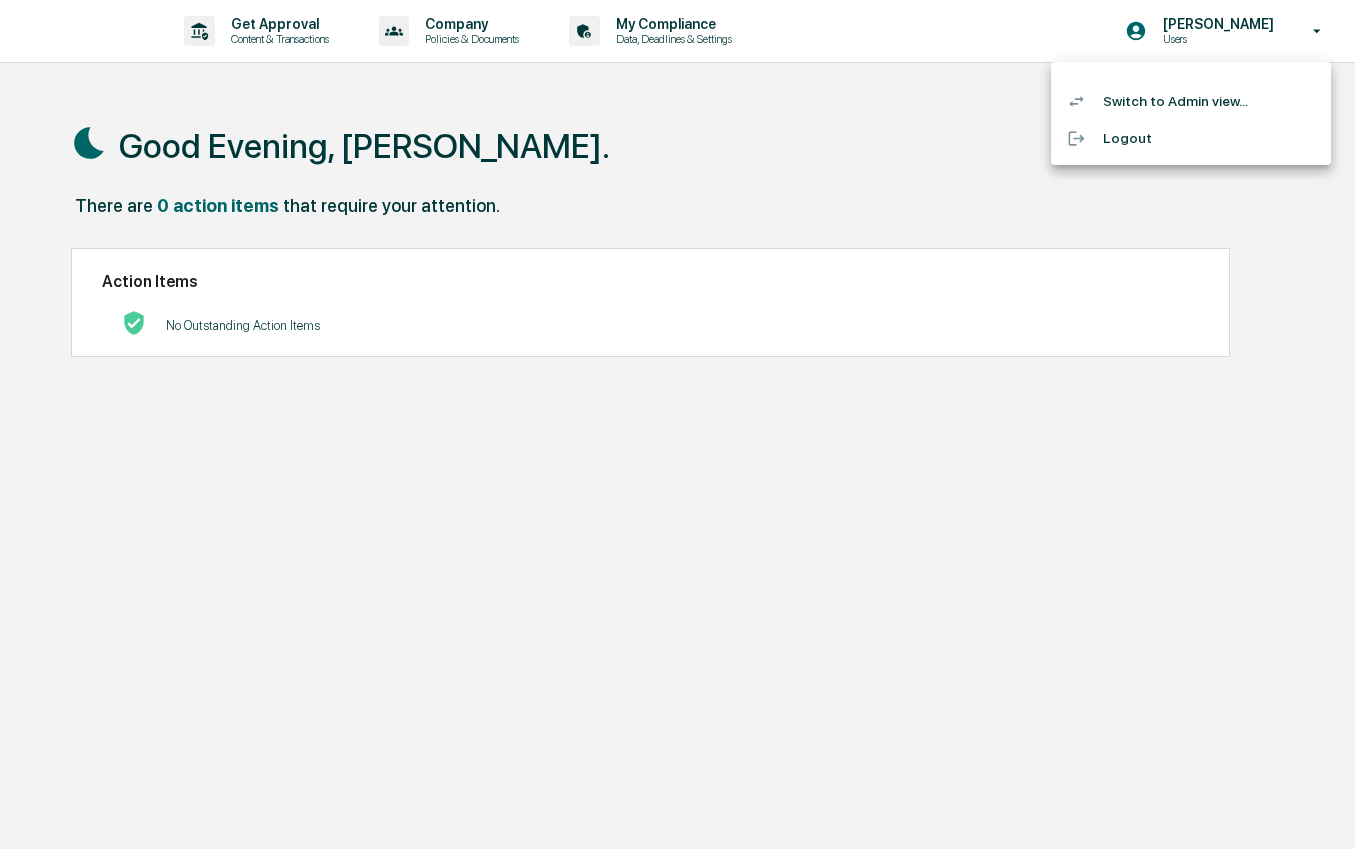 click on "Switch to Admin view..." at bounding box center (1191, 101) 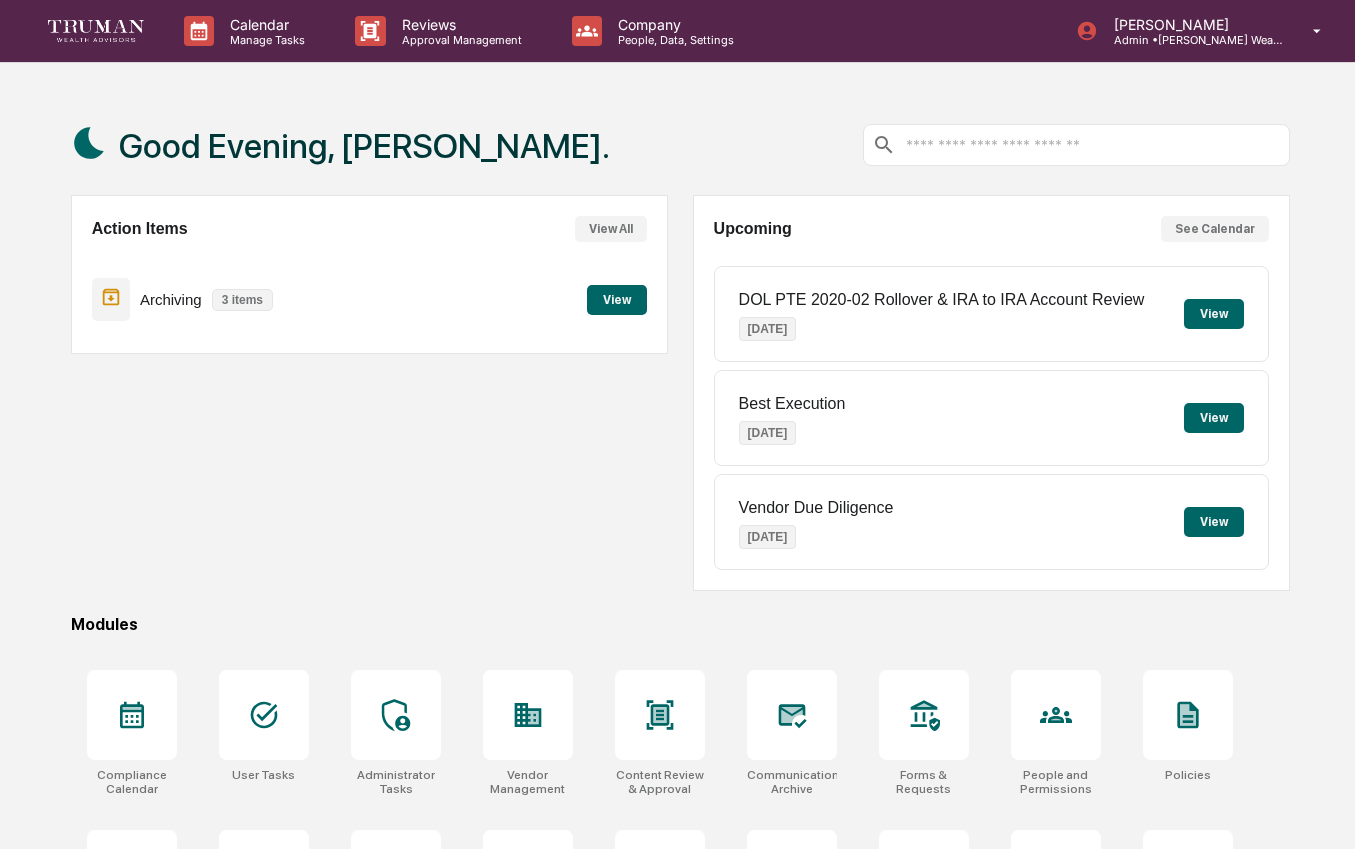 scroll, scrollTop: 0, scrollLeft: 0, axis: both 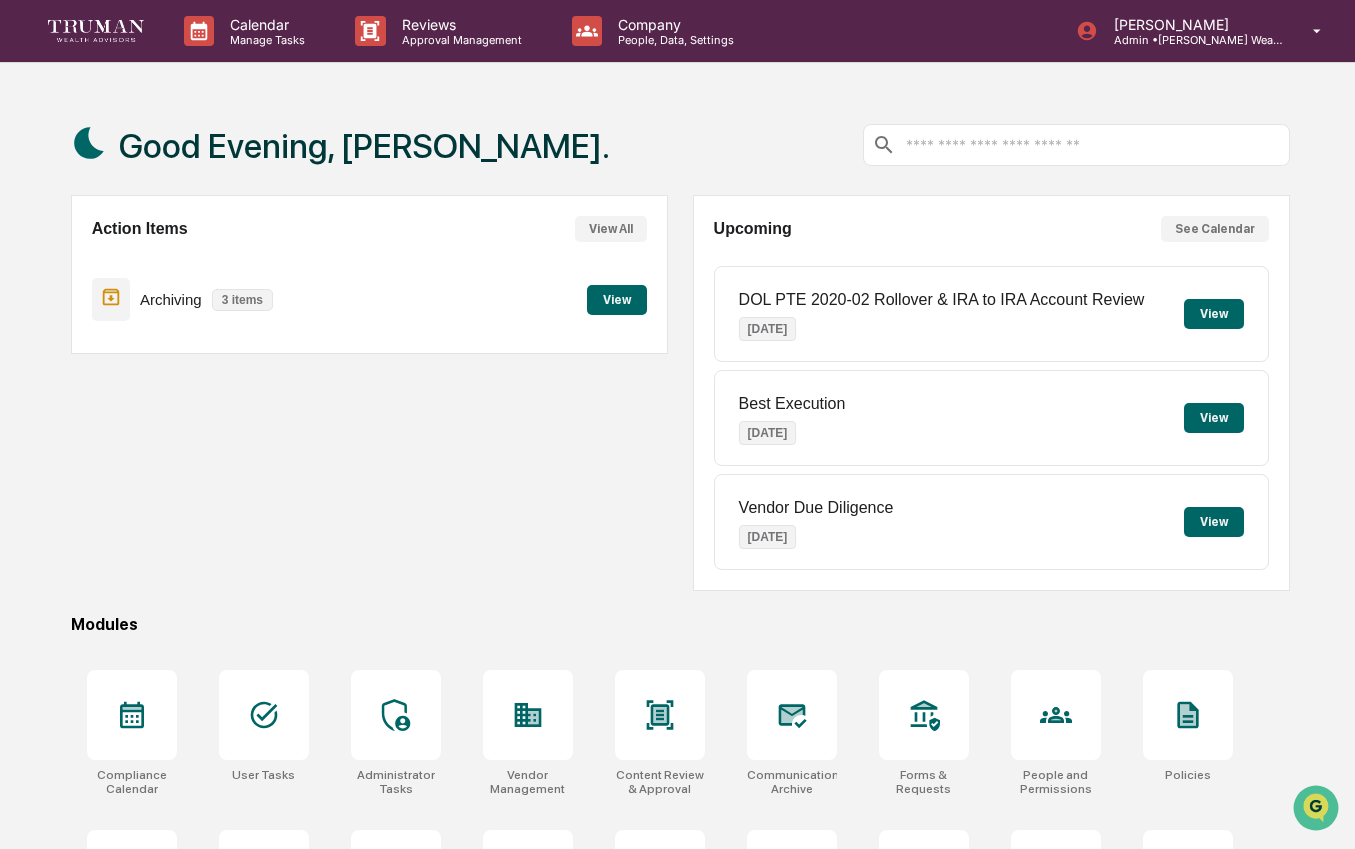 click on "View" at bounding box center [1214, 522] 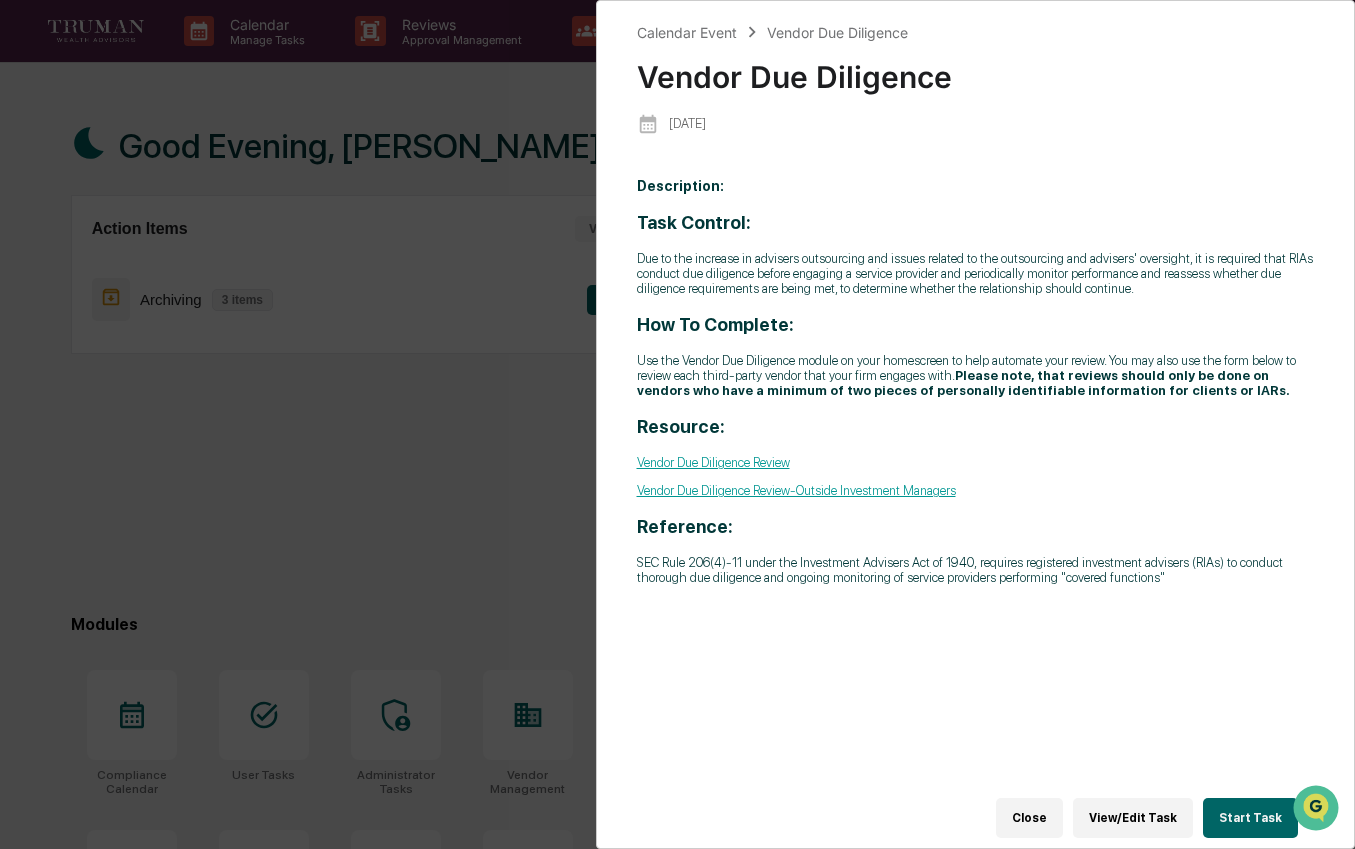 scroll, scrollTop: 123, scrollLeft: 0, axis: vertical 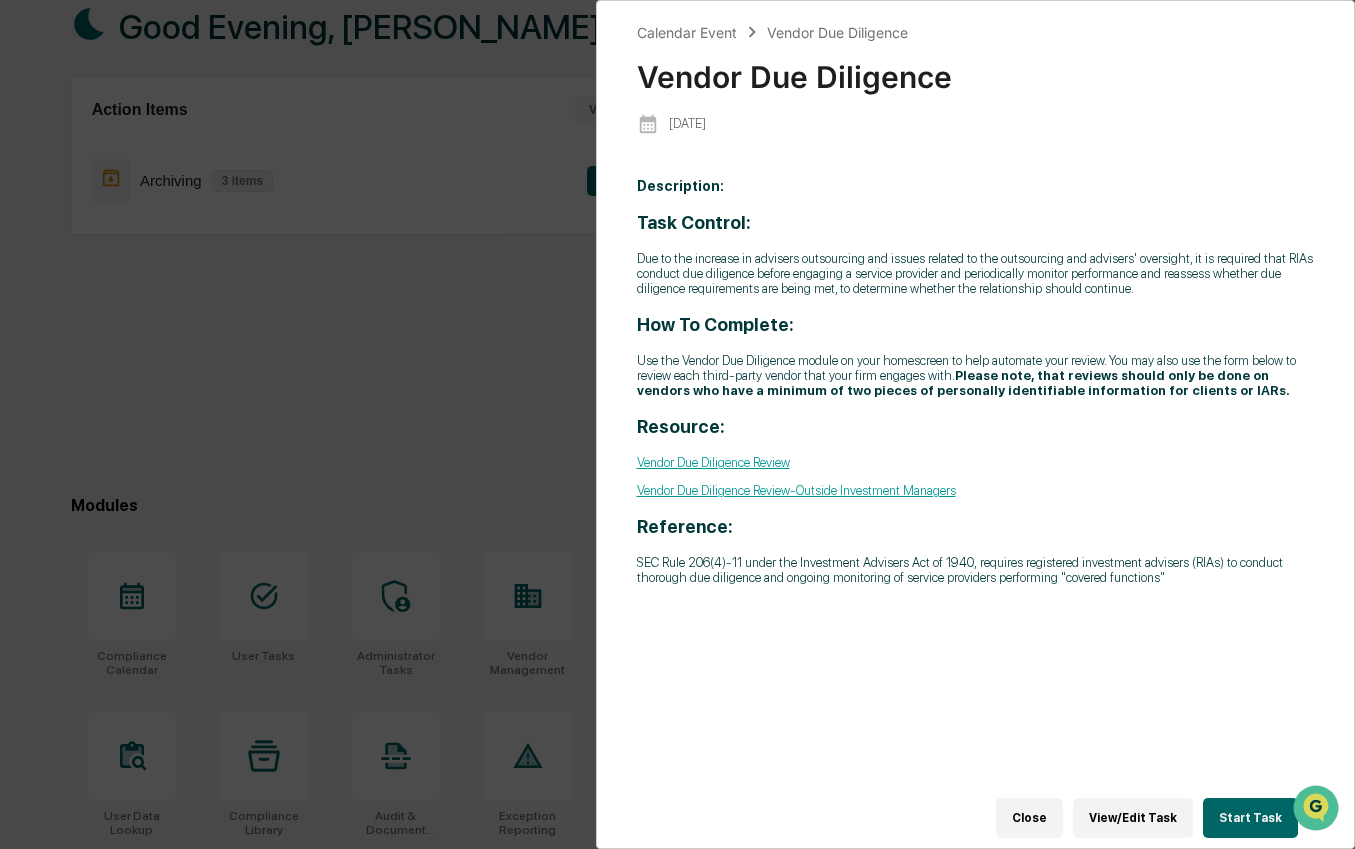 click on "Start Task" at bounding box center [1250, 818] 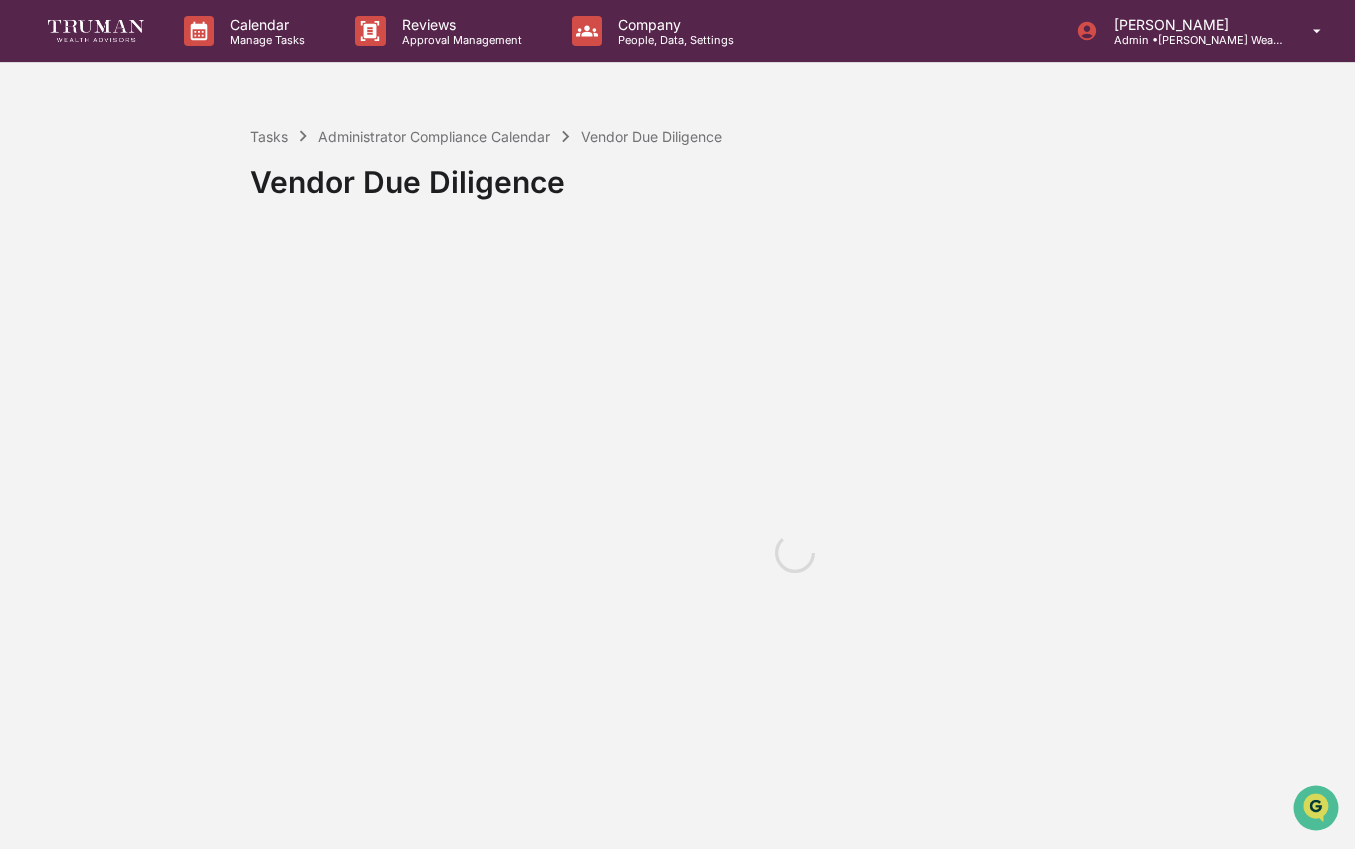 scroll, scrollTop: 0, scrollLeft: 0, axis: both 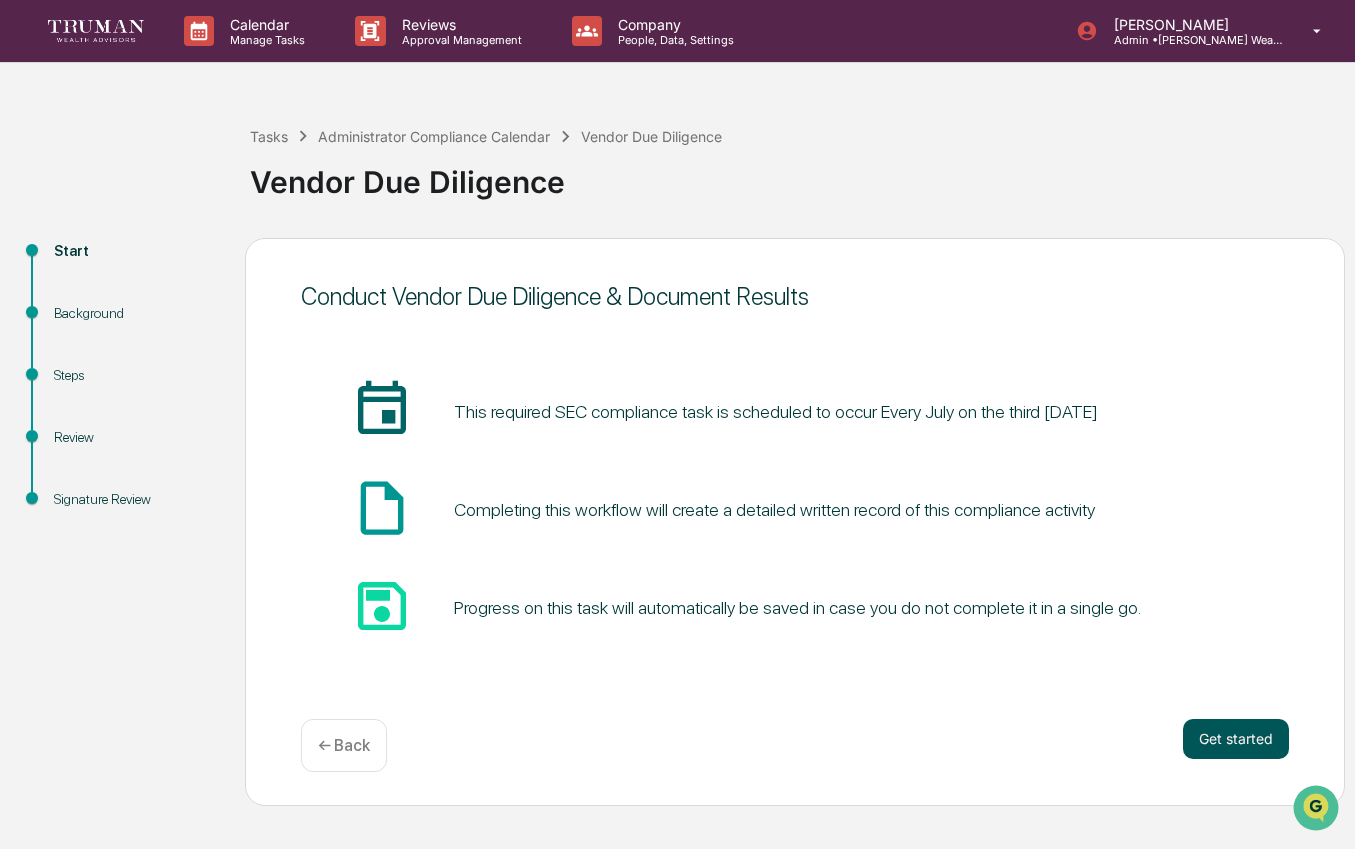 click on "Get started" at bounding box center [1236, 739] 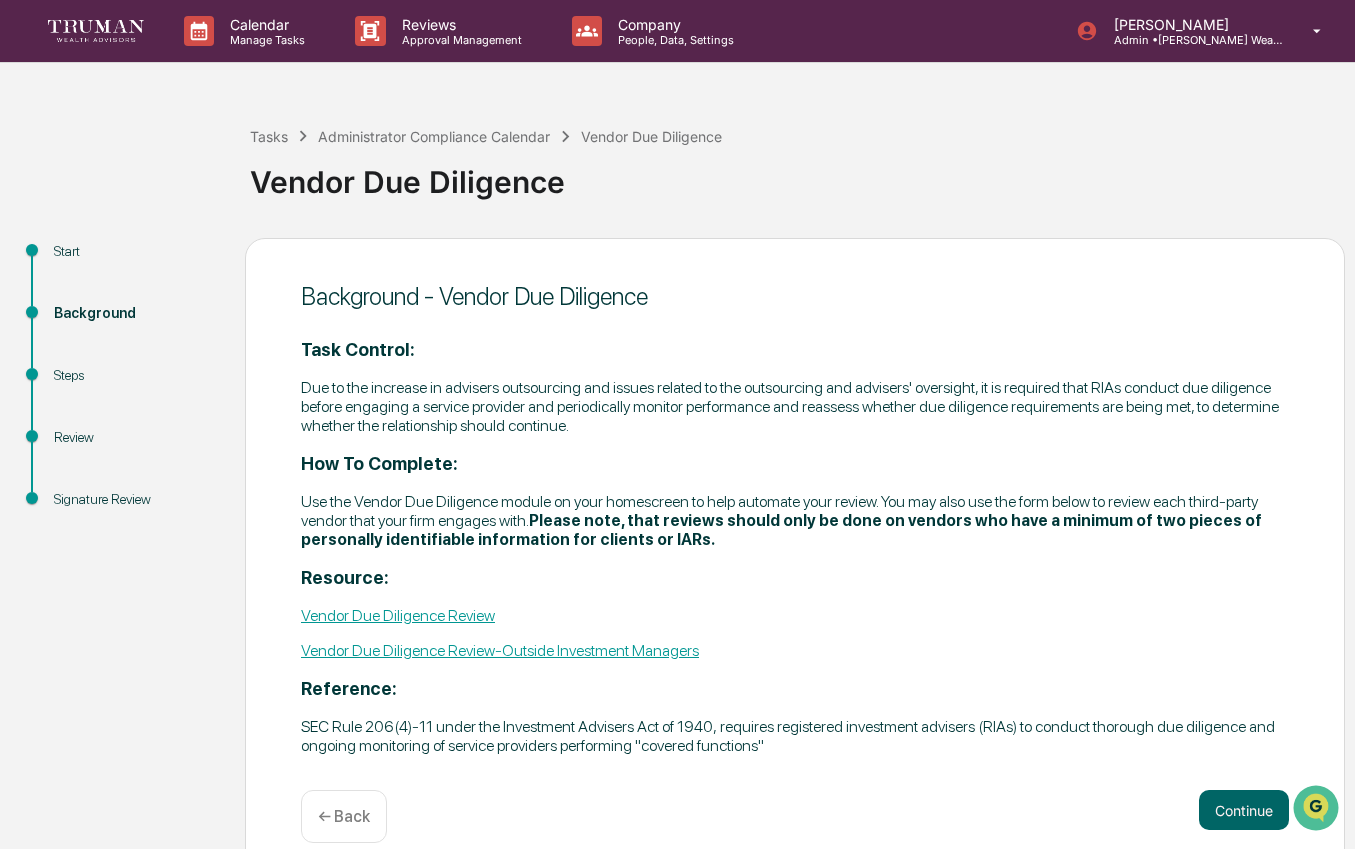 scroll, scrollTop: 16, scrollLeft: 0, axis: vertical 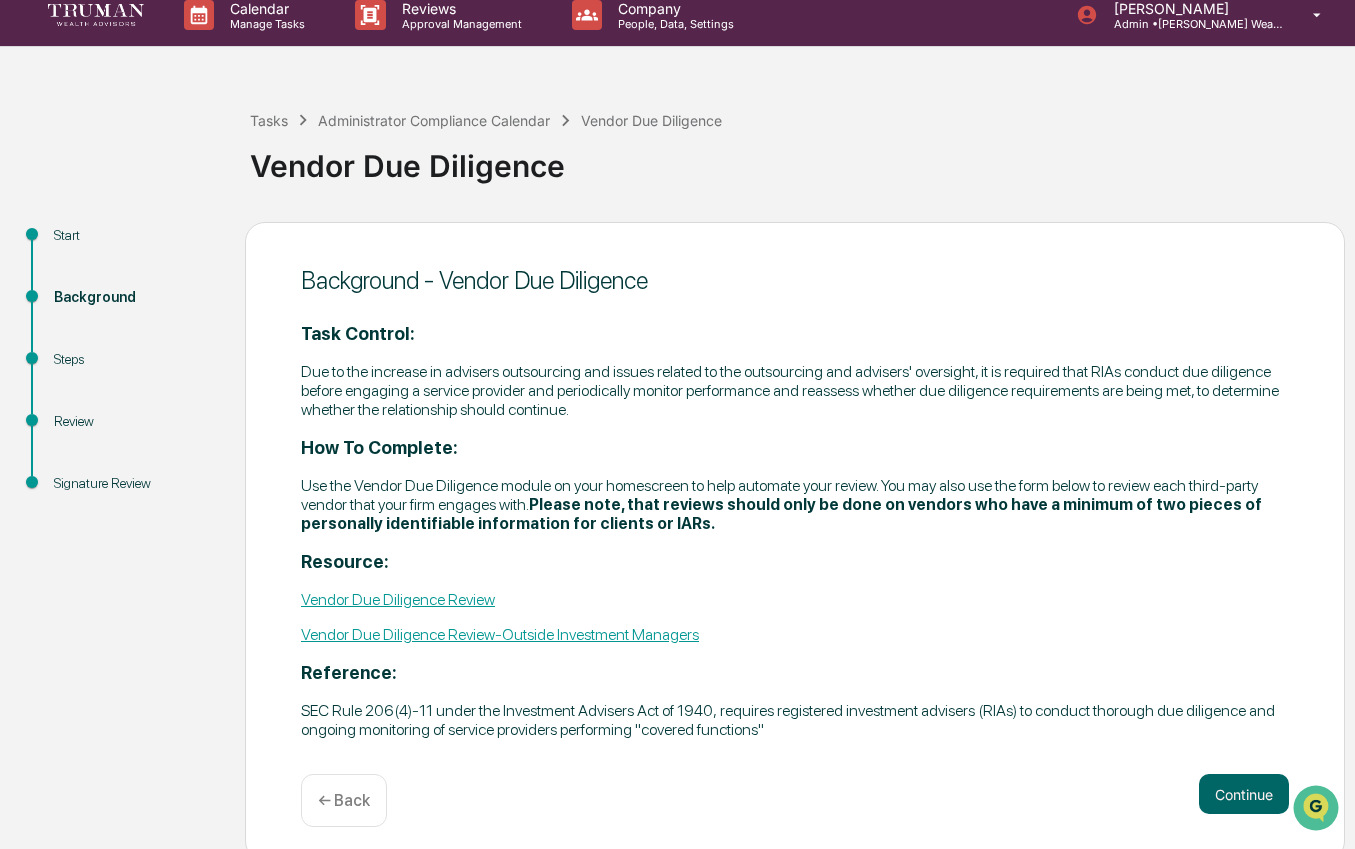 click on "← Back" at bounding box center [344, 800] 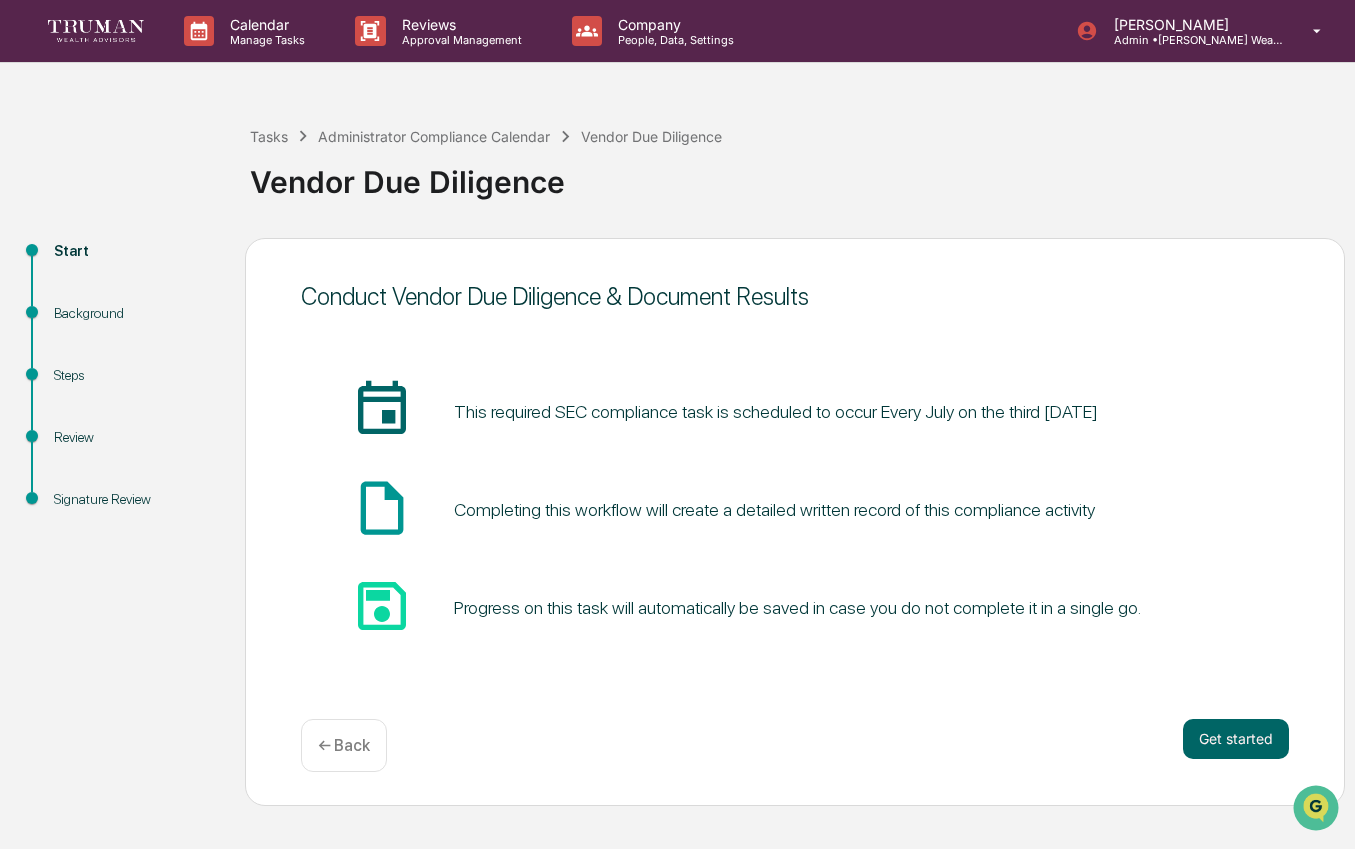 click on "← Back" at bounding box center (344, 745) 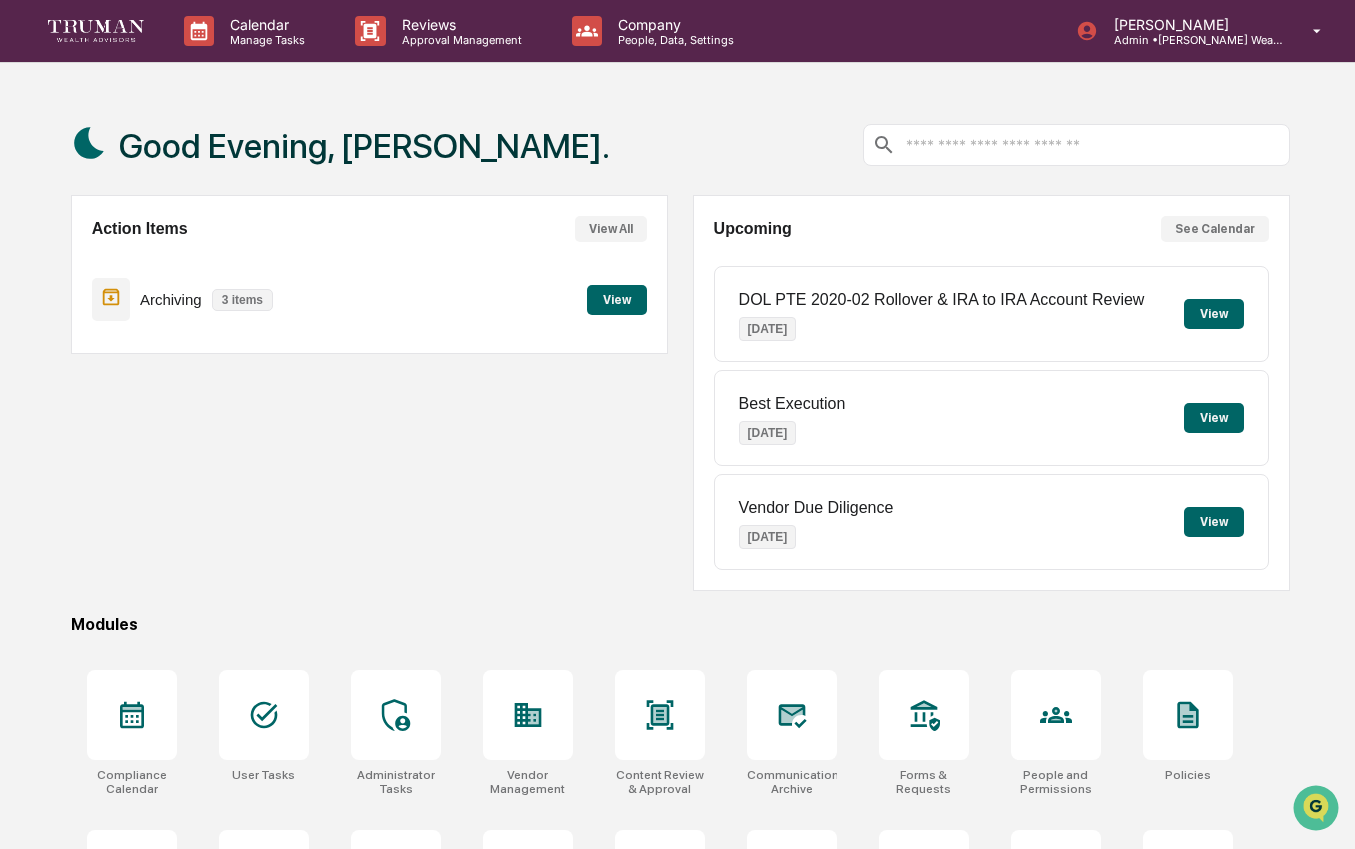 click on "Vendor Due Diligence" at bounding box center [816, 508] 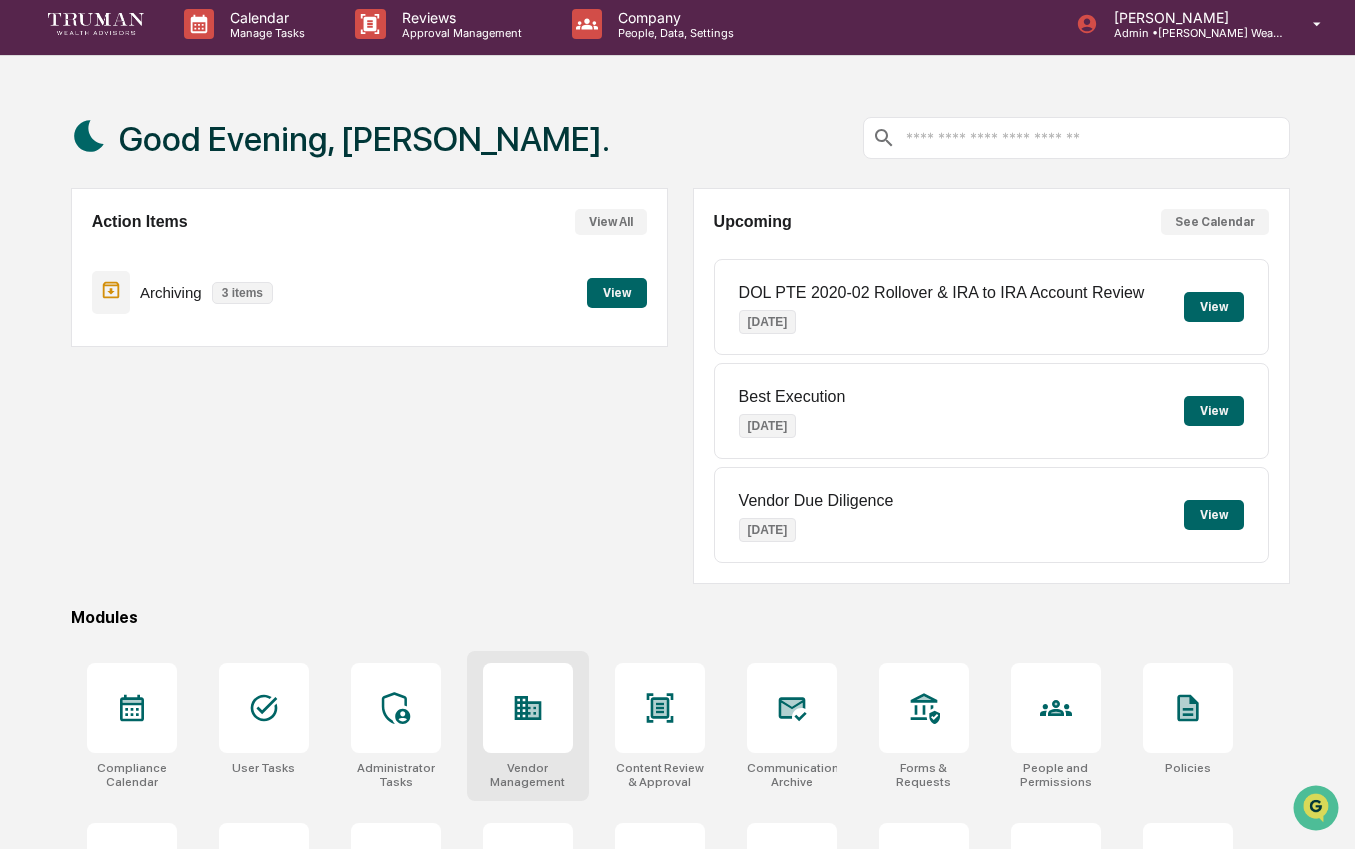 click at bounding box center (528, 708) 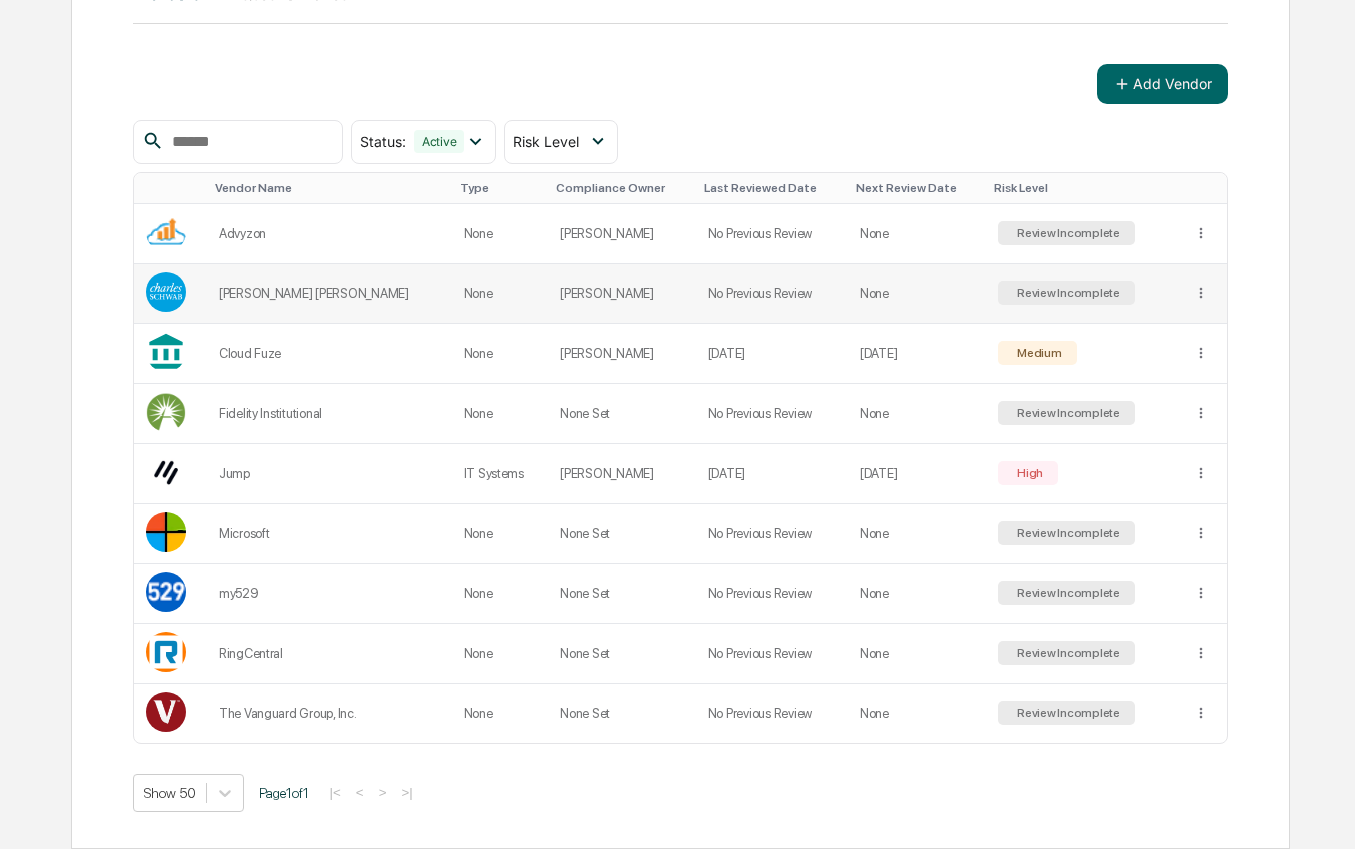 scroll, scrollTop: 0, scrollLeft: 0, axis: both 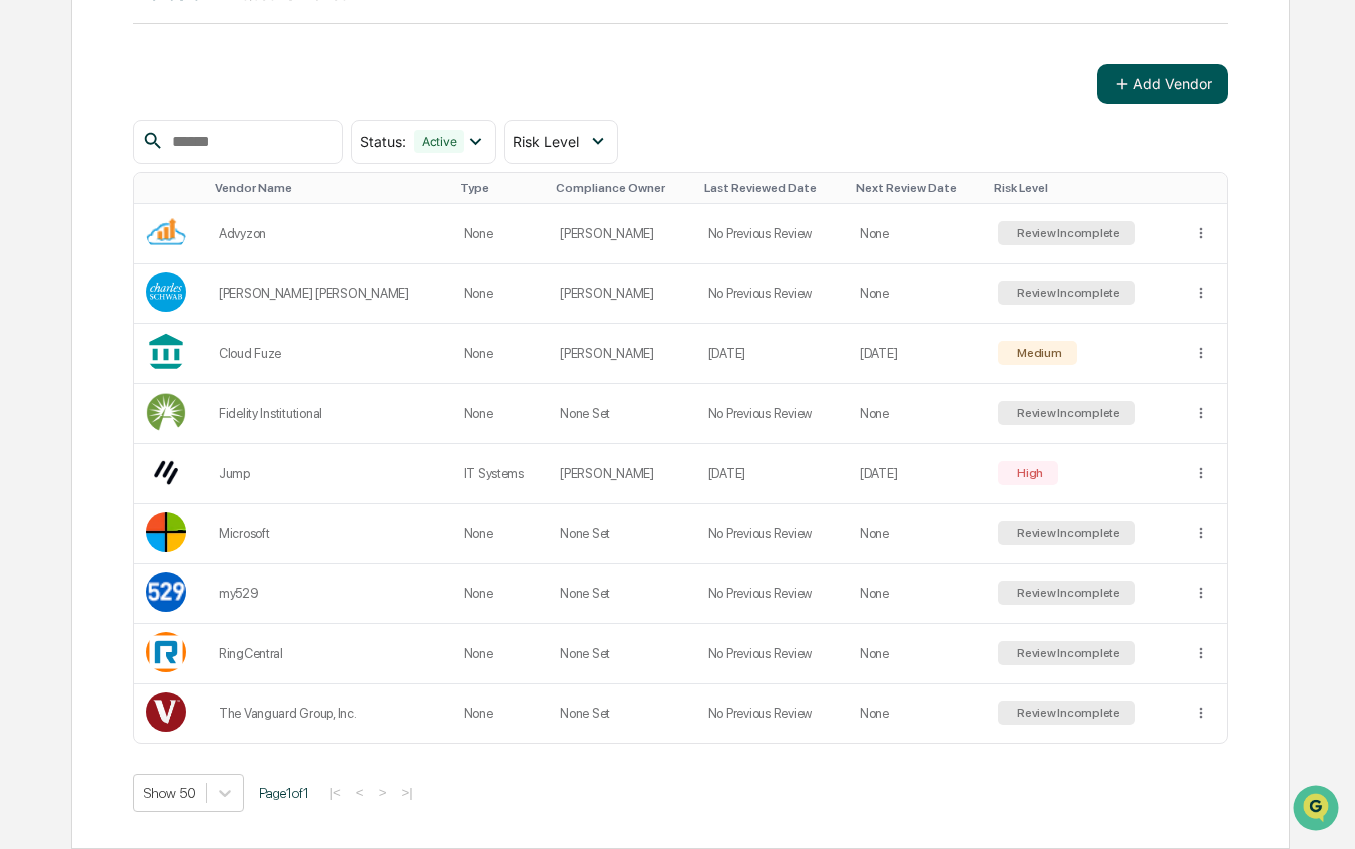 click on "Add Vendor" at bounding box center (1162, 84) 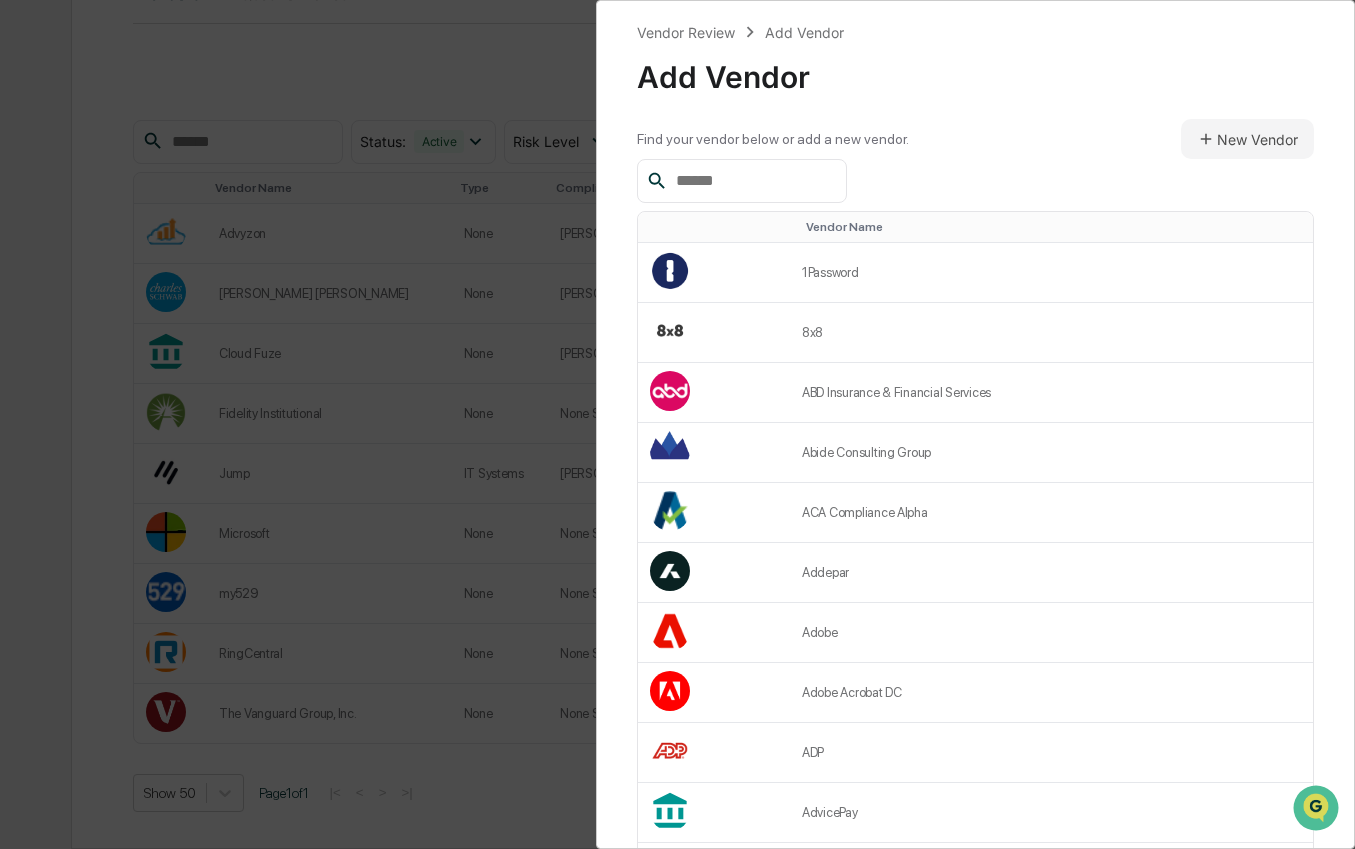 click at bounding box center (742, 181) 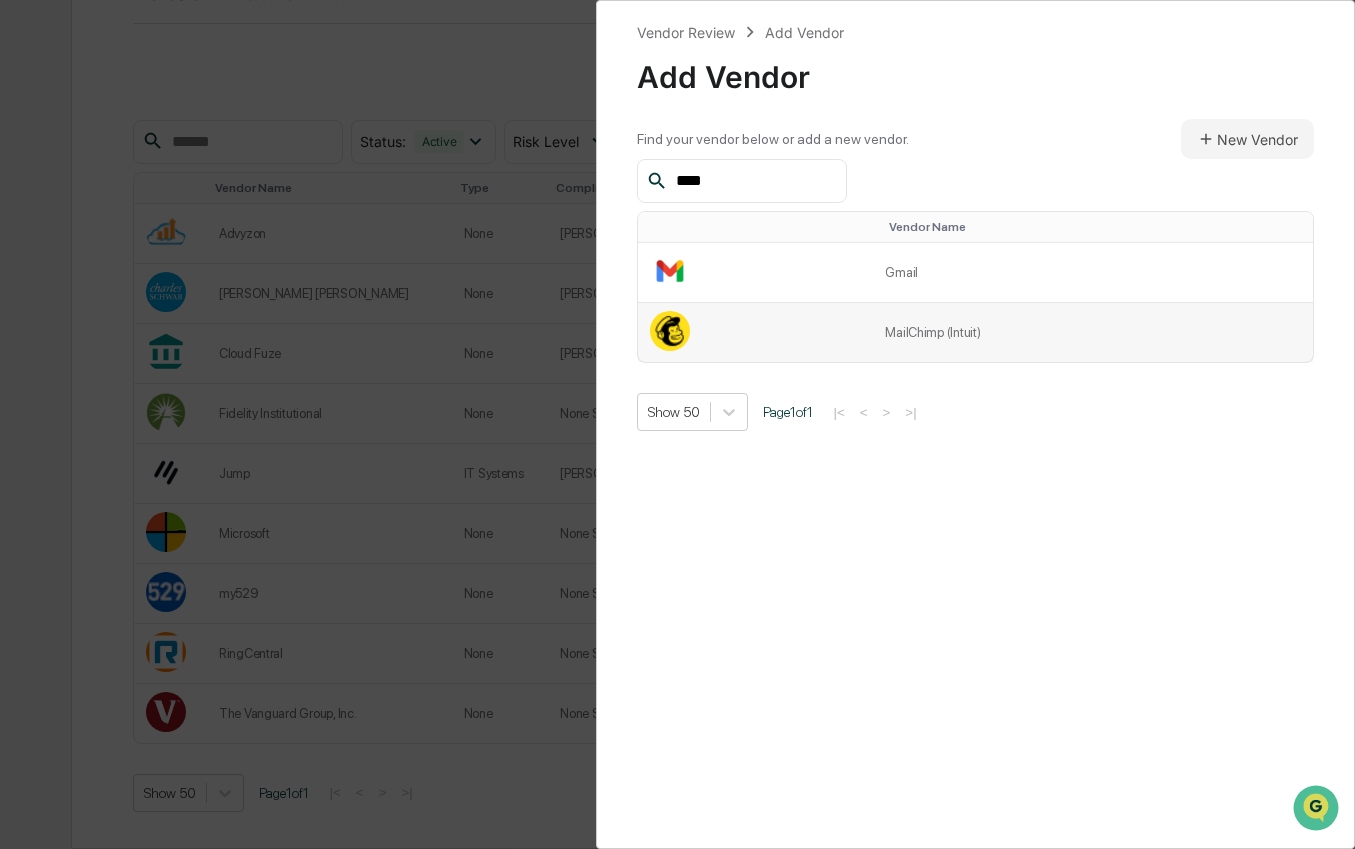 type on "****" 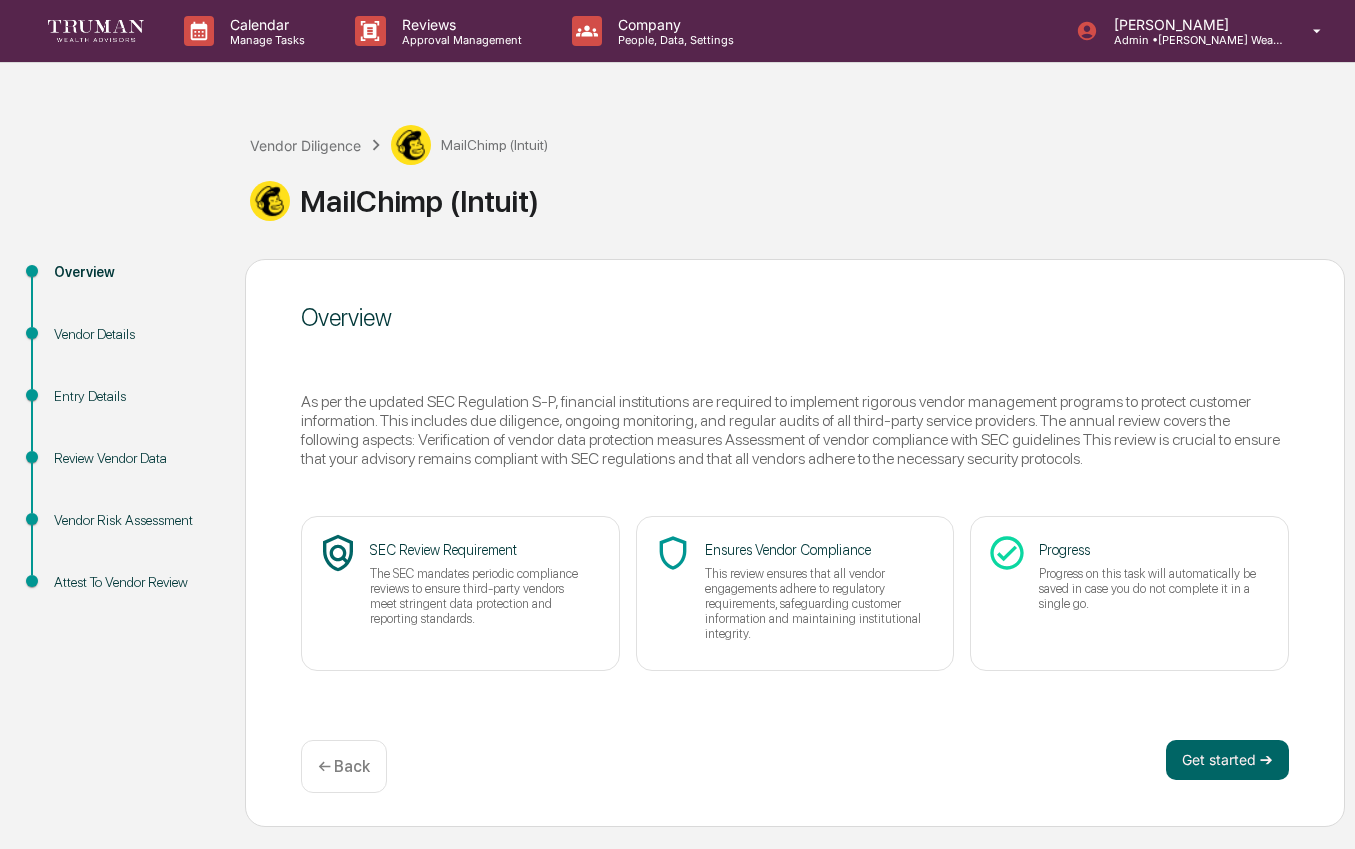 scroll, scrollTop: 0, scrollLeft: 0, axis: both 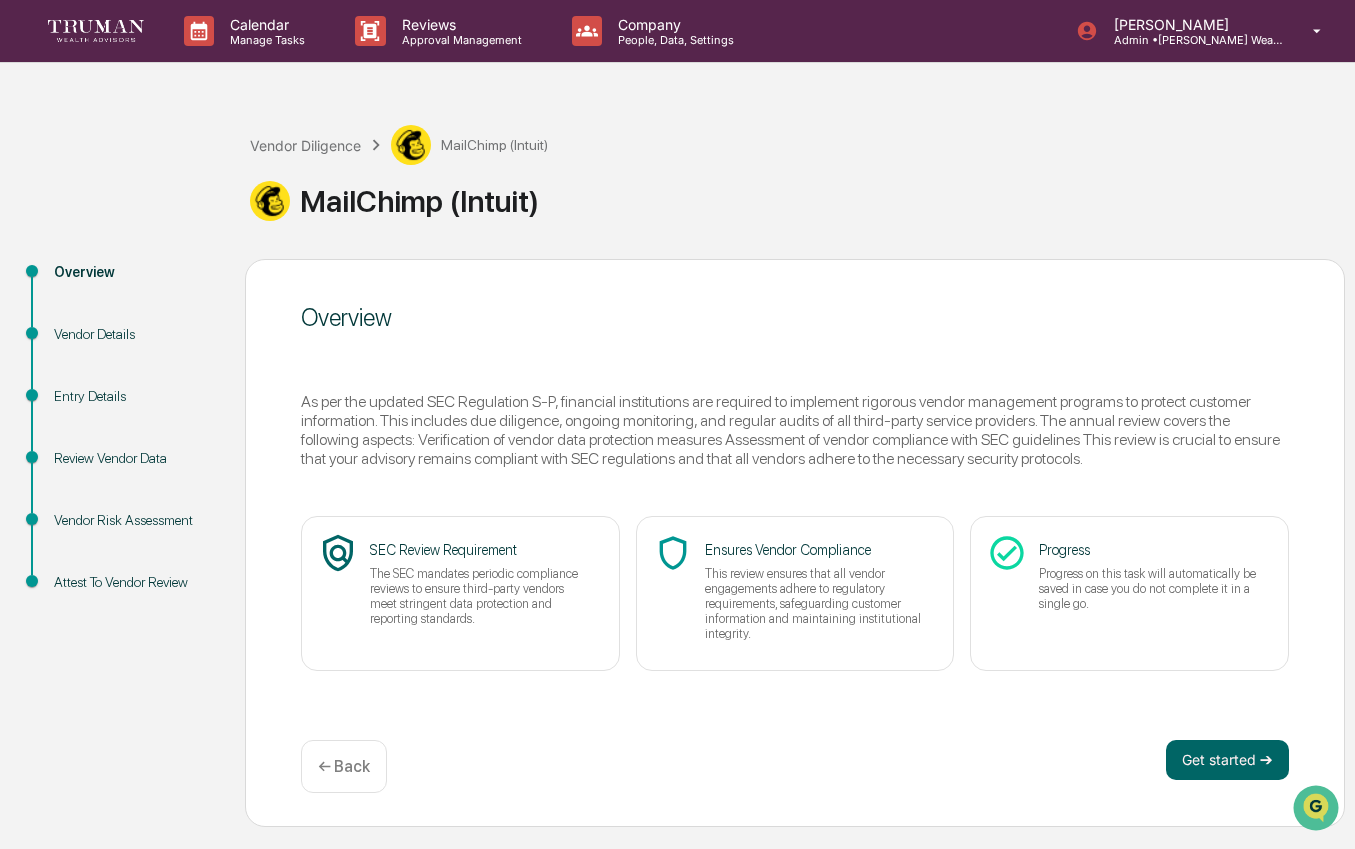 click on "← Back" at bounding box center [344, 766] 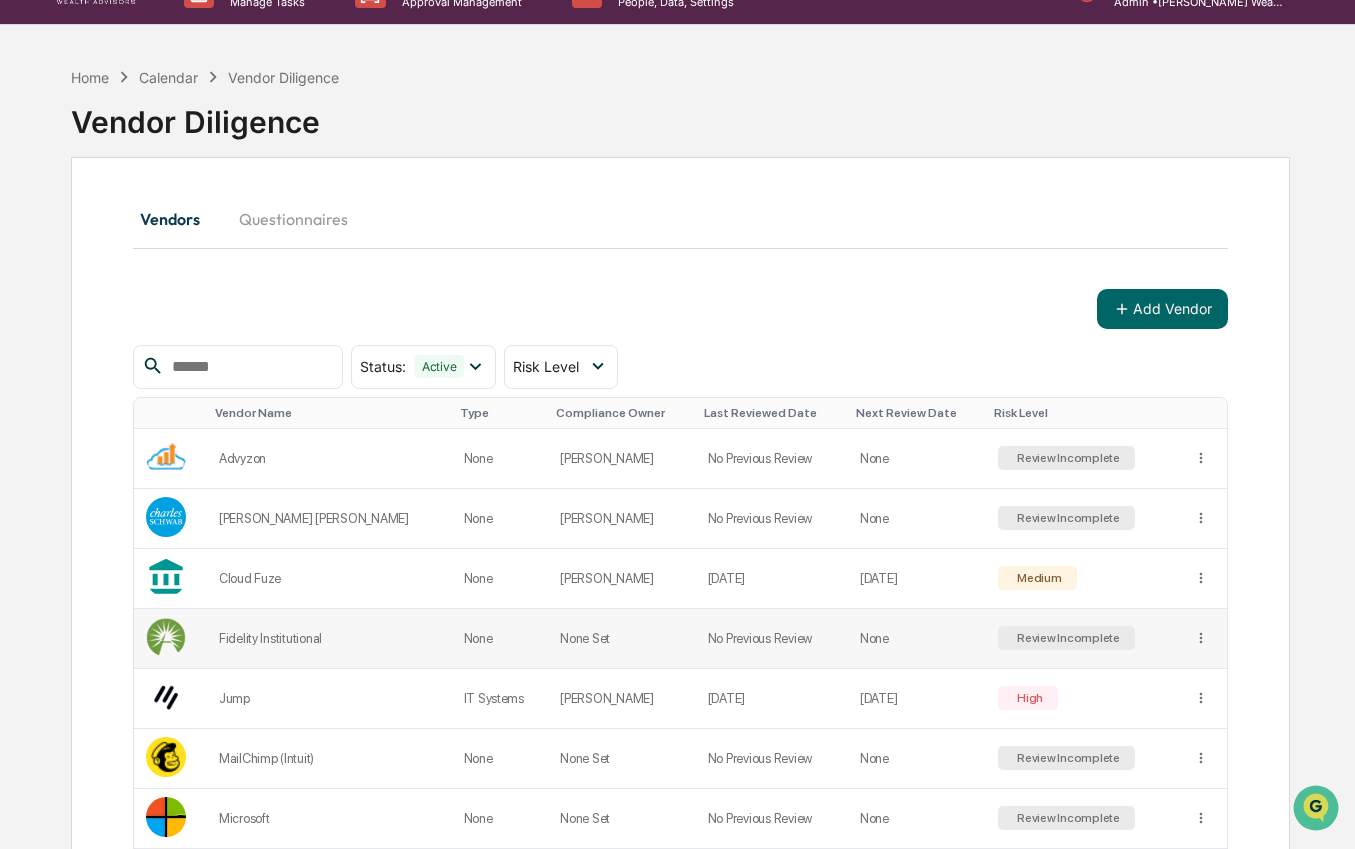 scroll, scrollTop: 0, scrollLeft: 0, axis: both 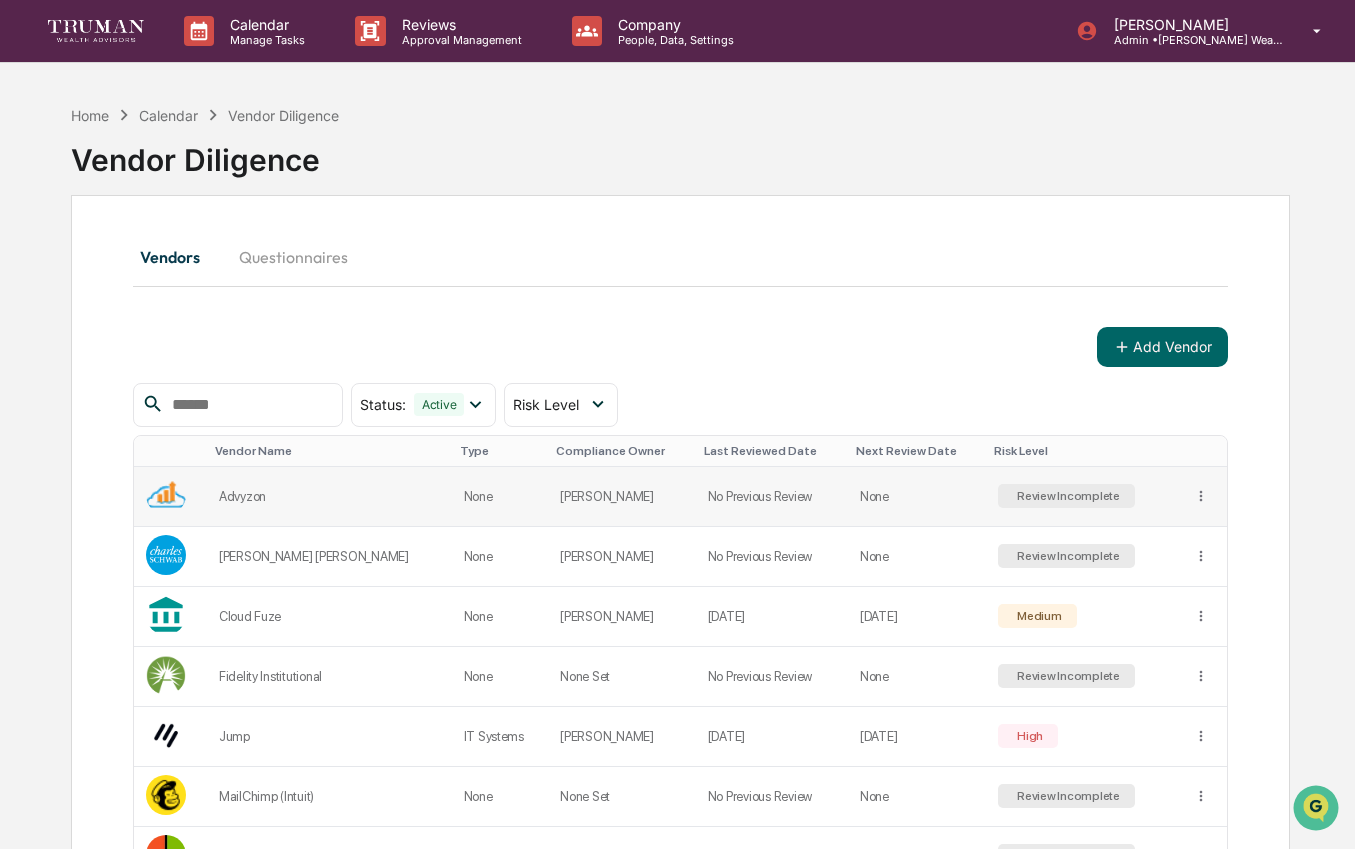 click on "Advyzon" at bounding box center [329, 497] 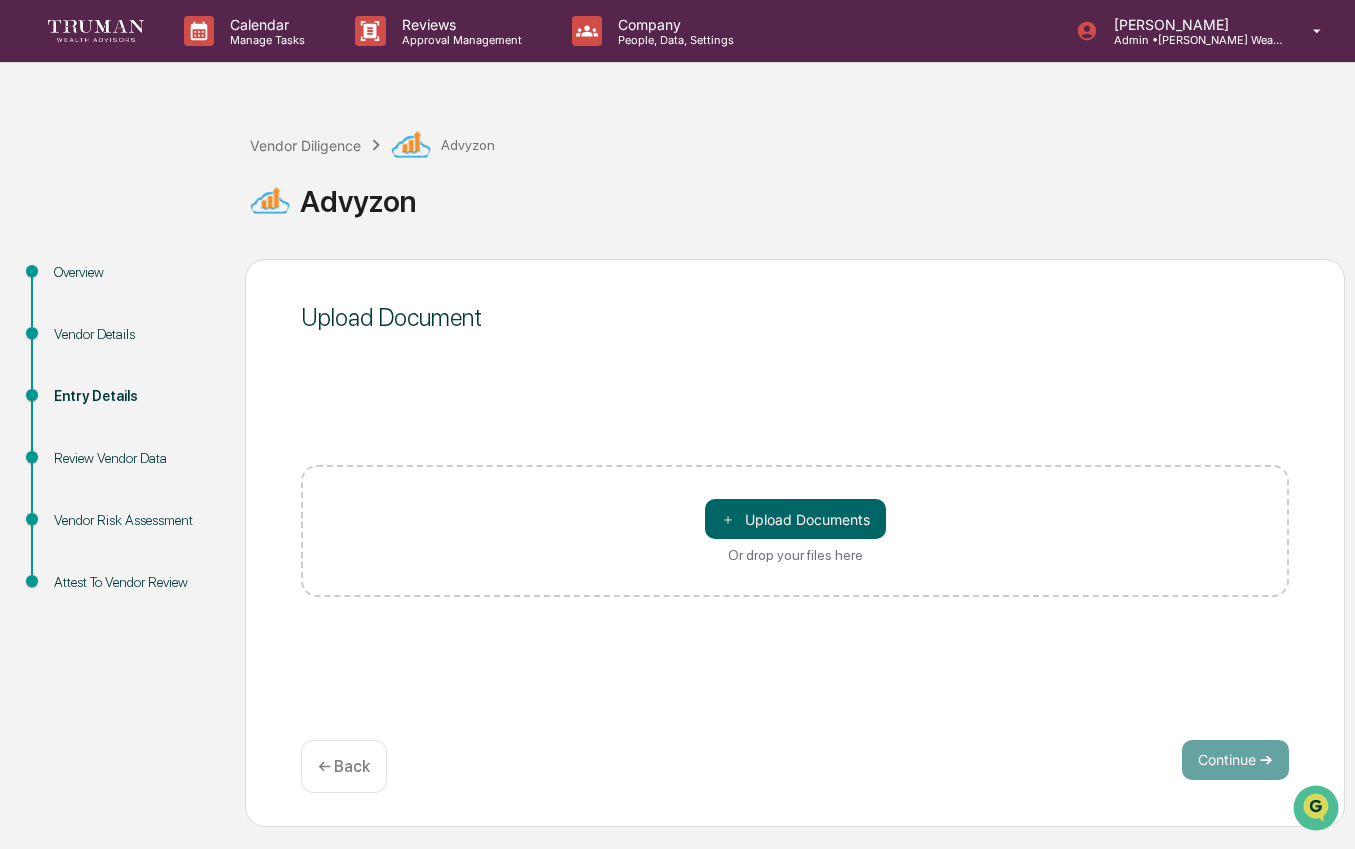 click on "← Back" at bounding box center [344, 766] 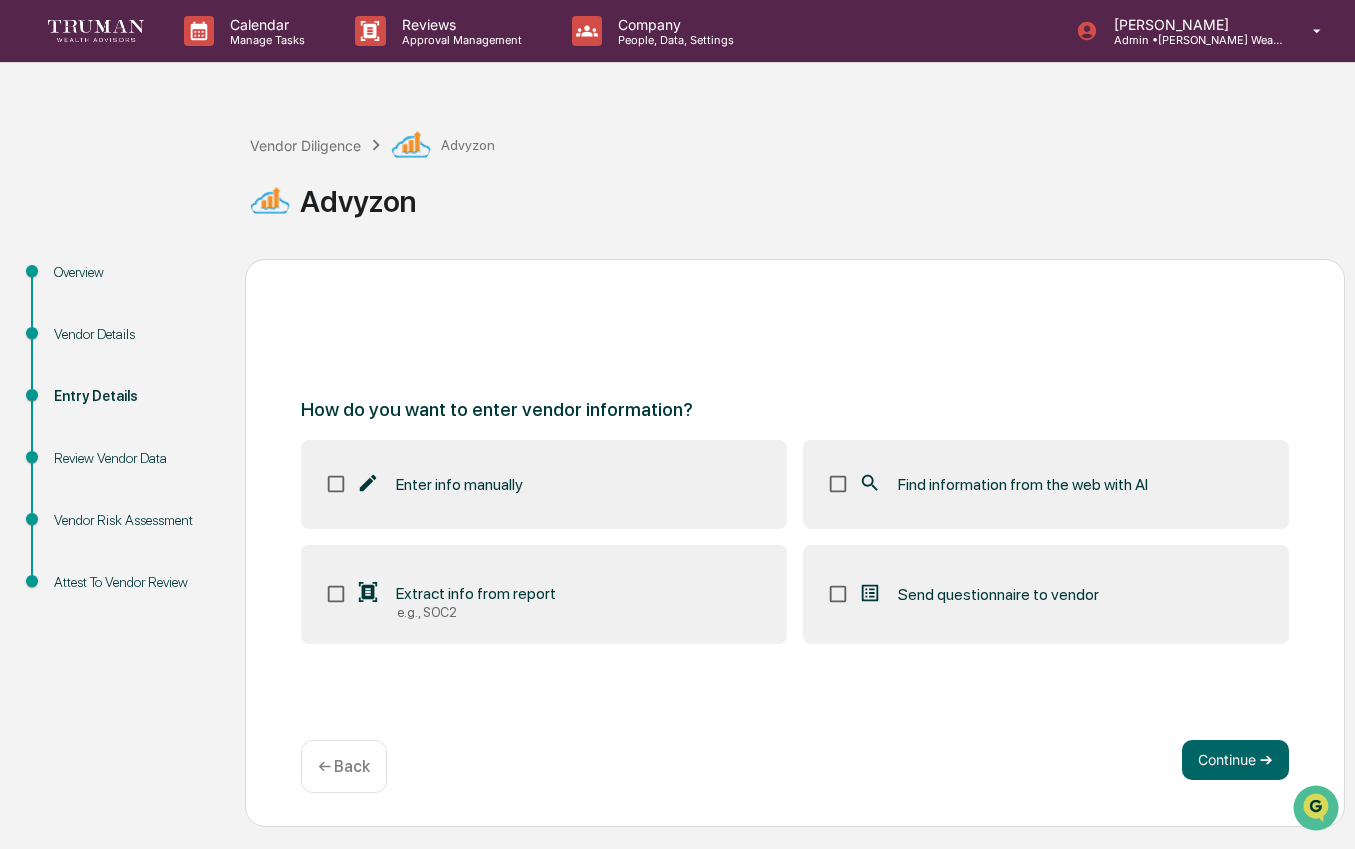 click on "← Back" at bounding box center [344, 766] 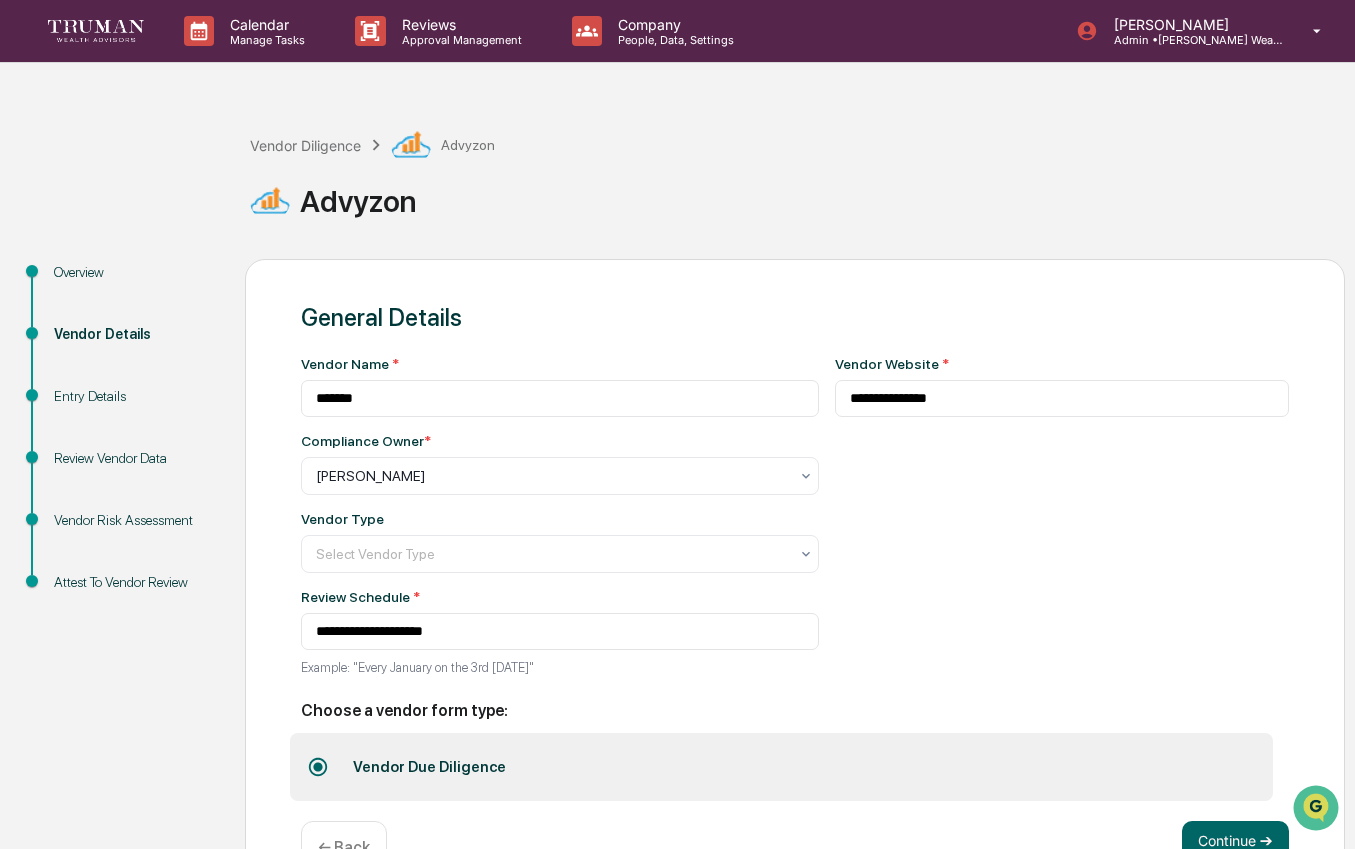 click on "Vendor Diligence Advyzon" at bounding box center (372, 145) 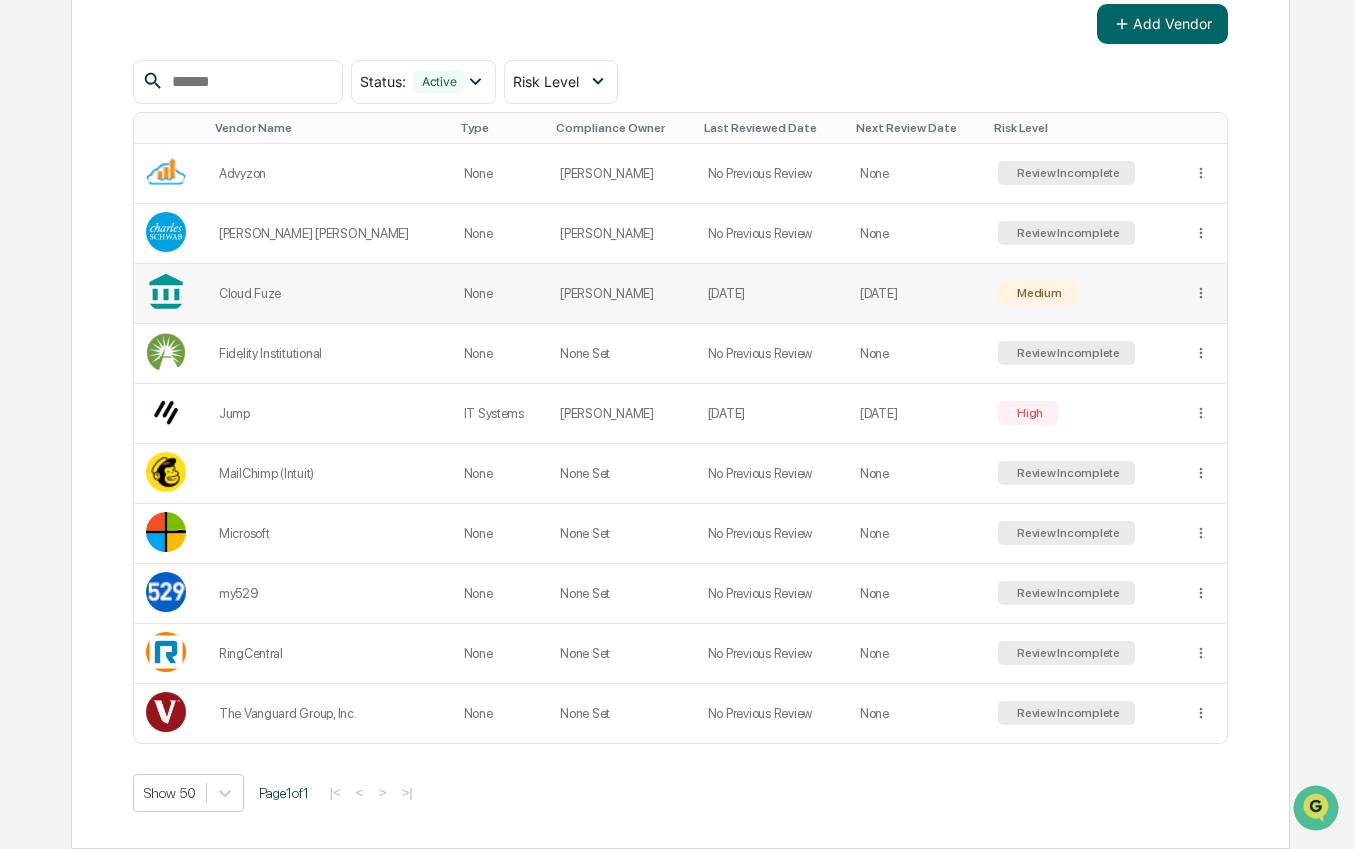 scroll, scrollTop: 0, scrollLeft: 0, axis: both 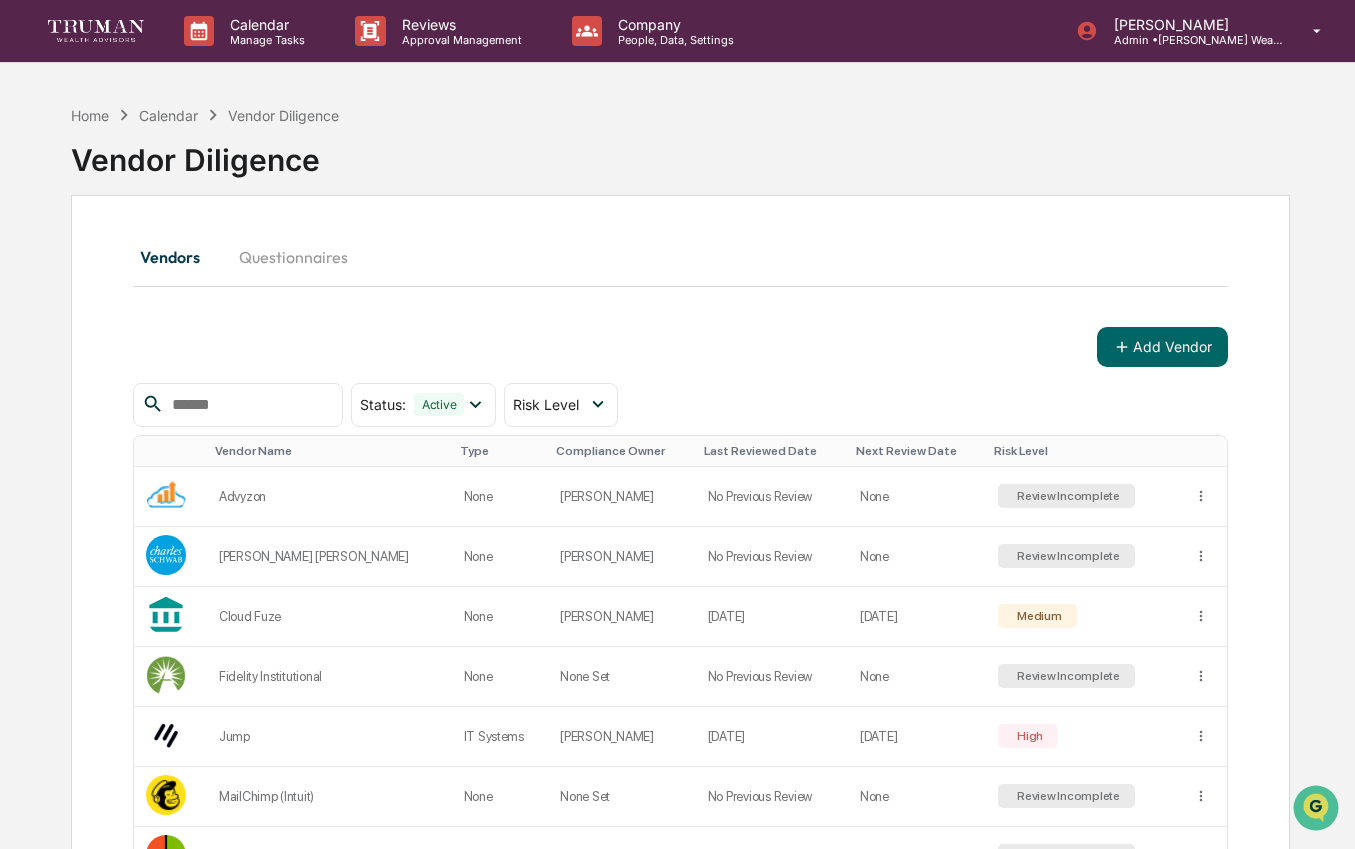 click on "Questionnaires" at bounding box center (293, 257) 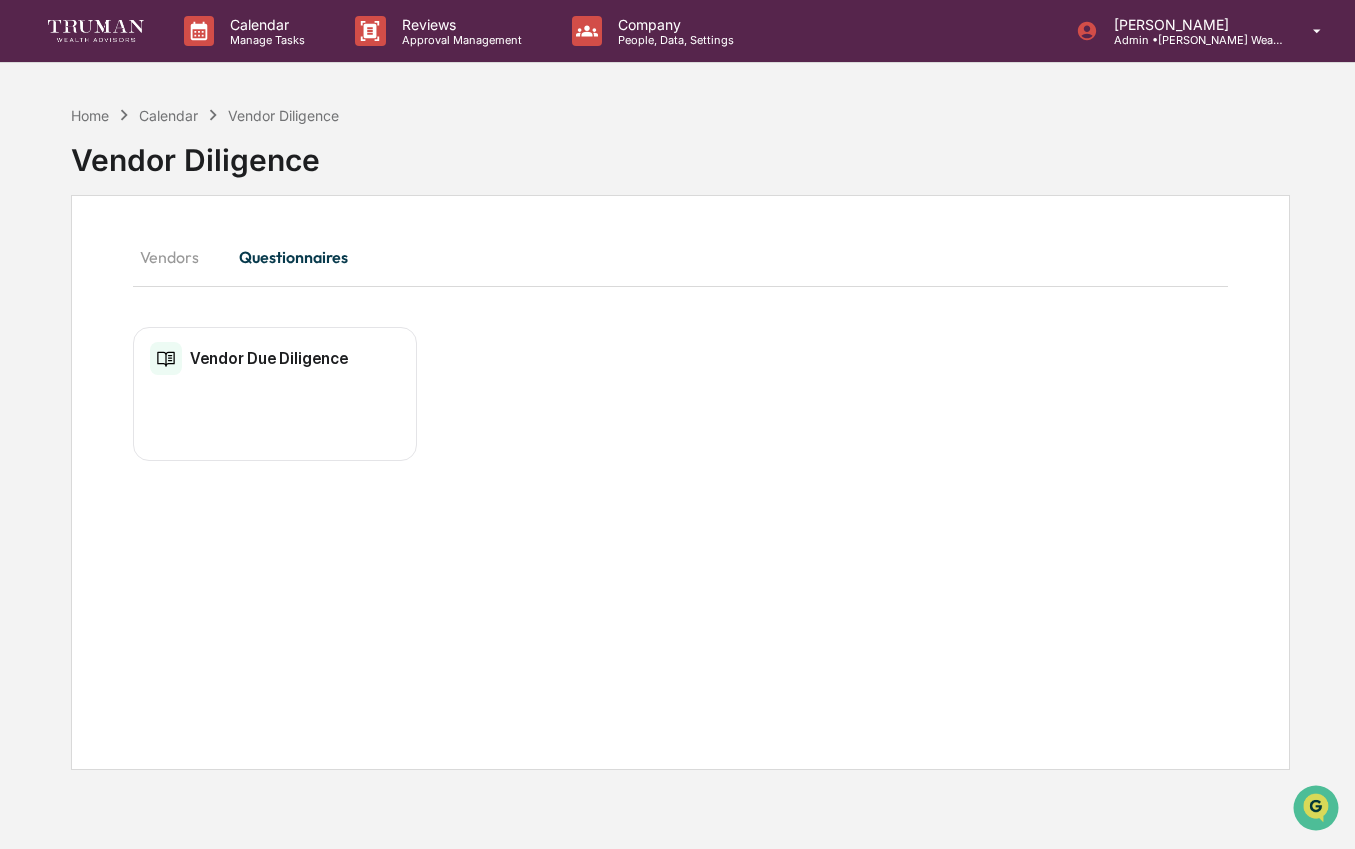 click on "Vendors" at bounding box center [178, 257] 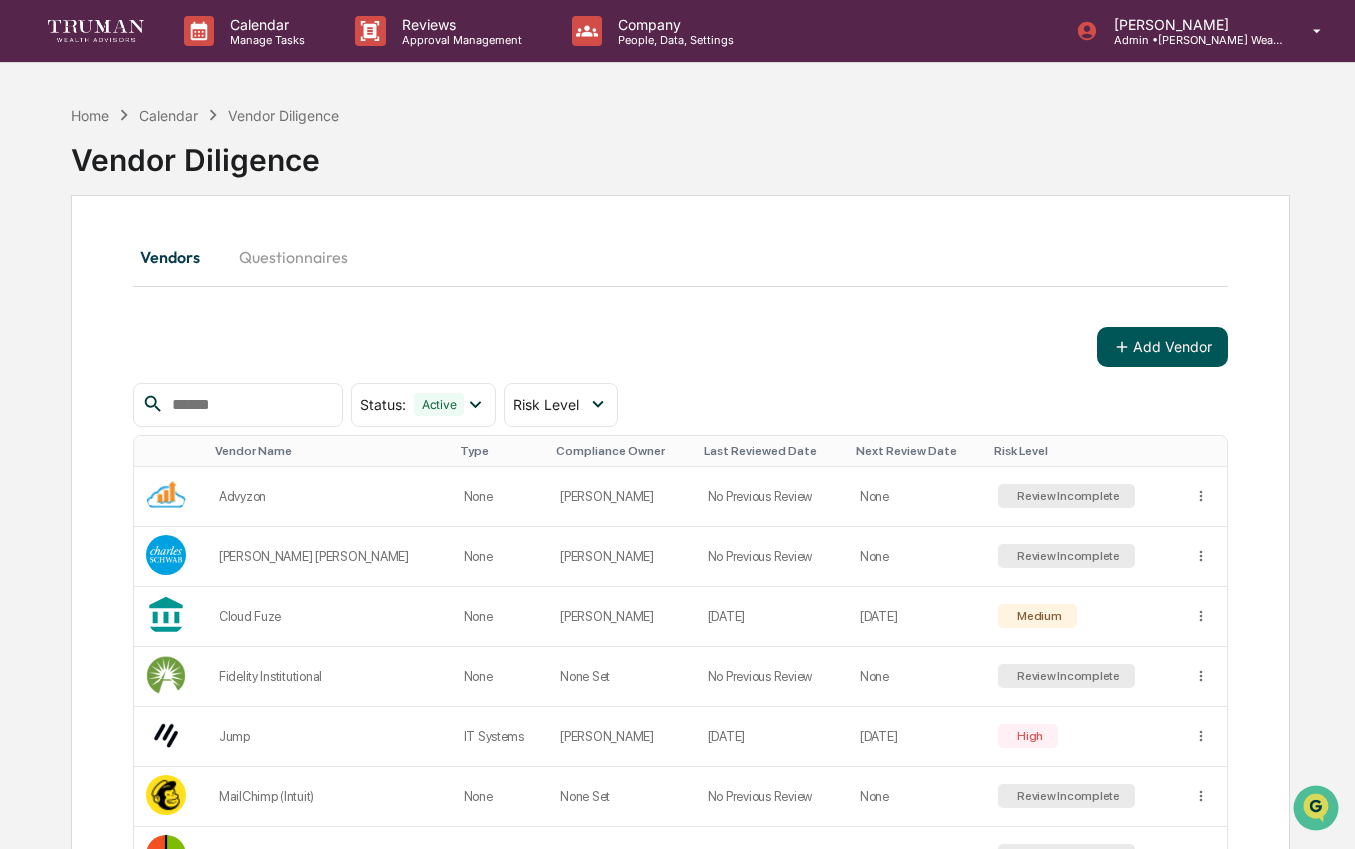 click 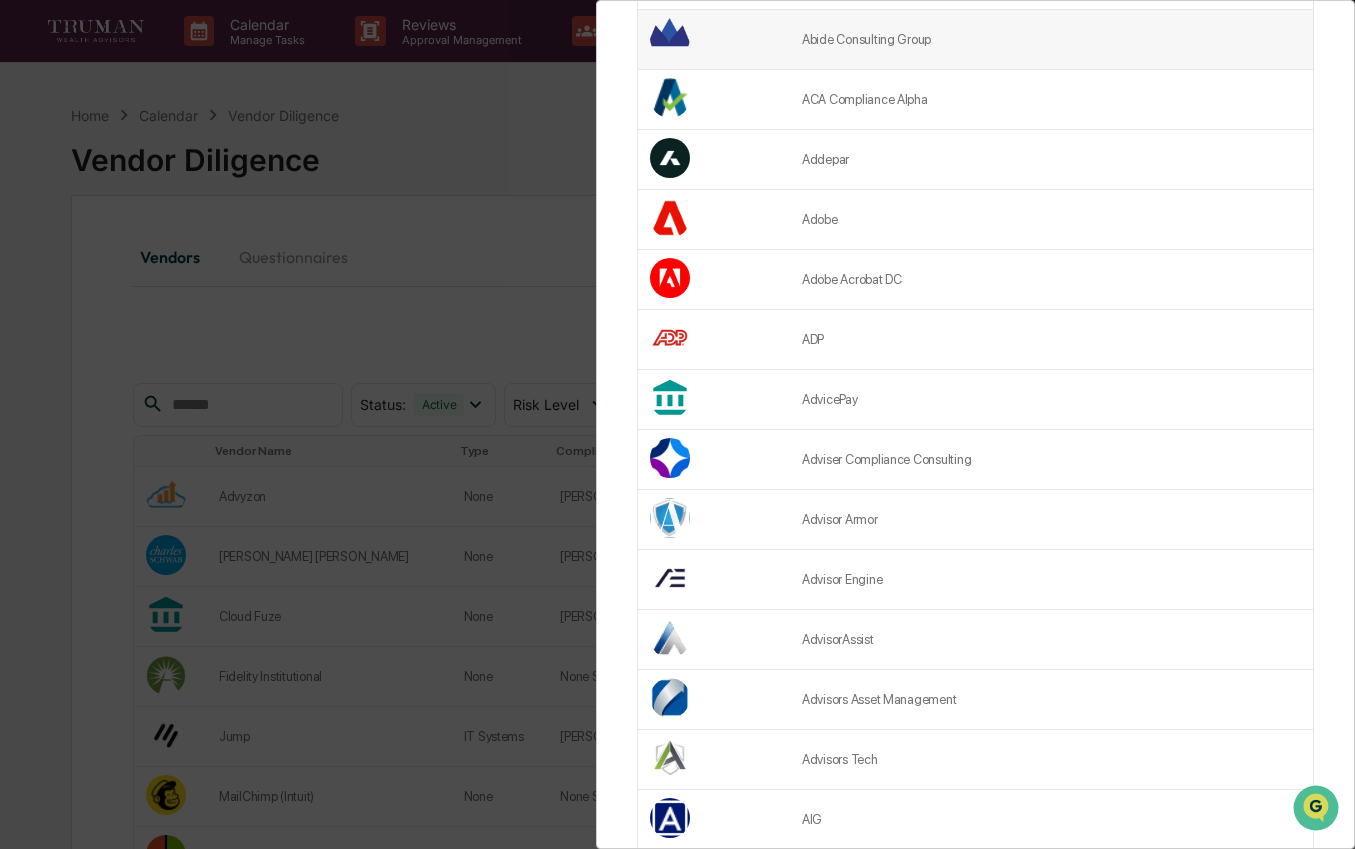 scroll, scrollTop: 415, scrollLeft: 0, axis: vertical 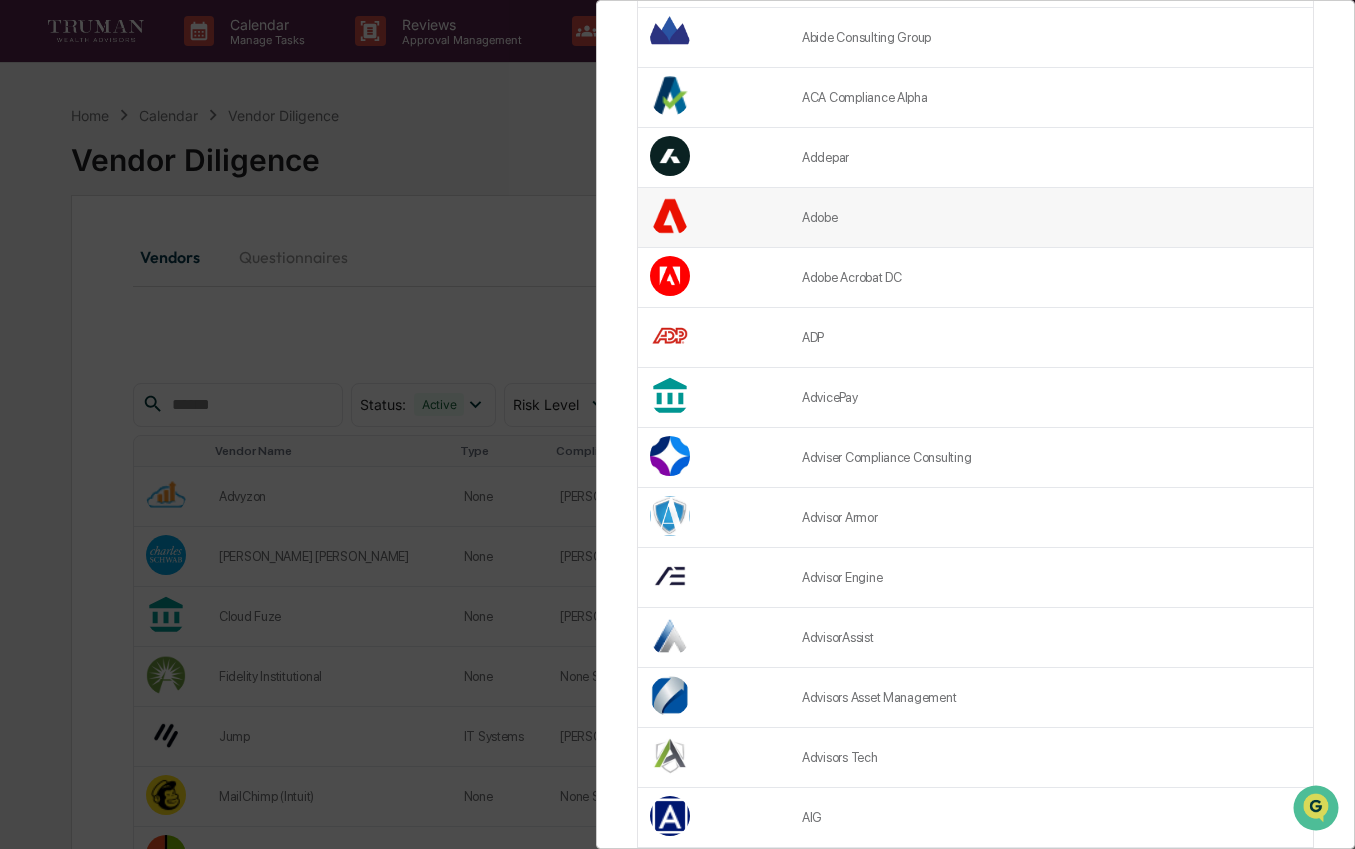 click at bounding box center (714, 218) 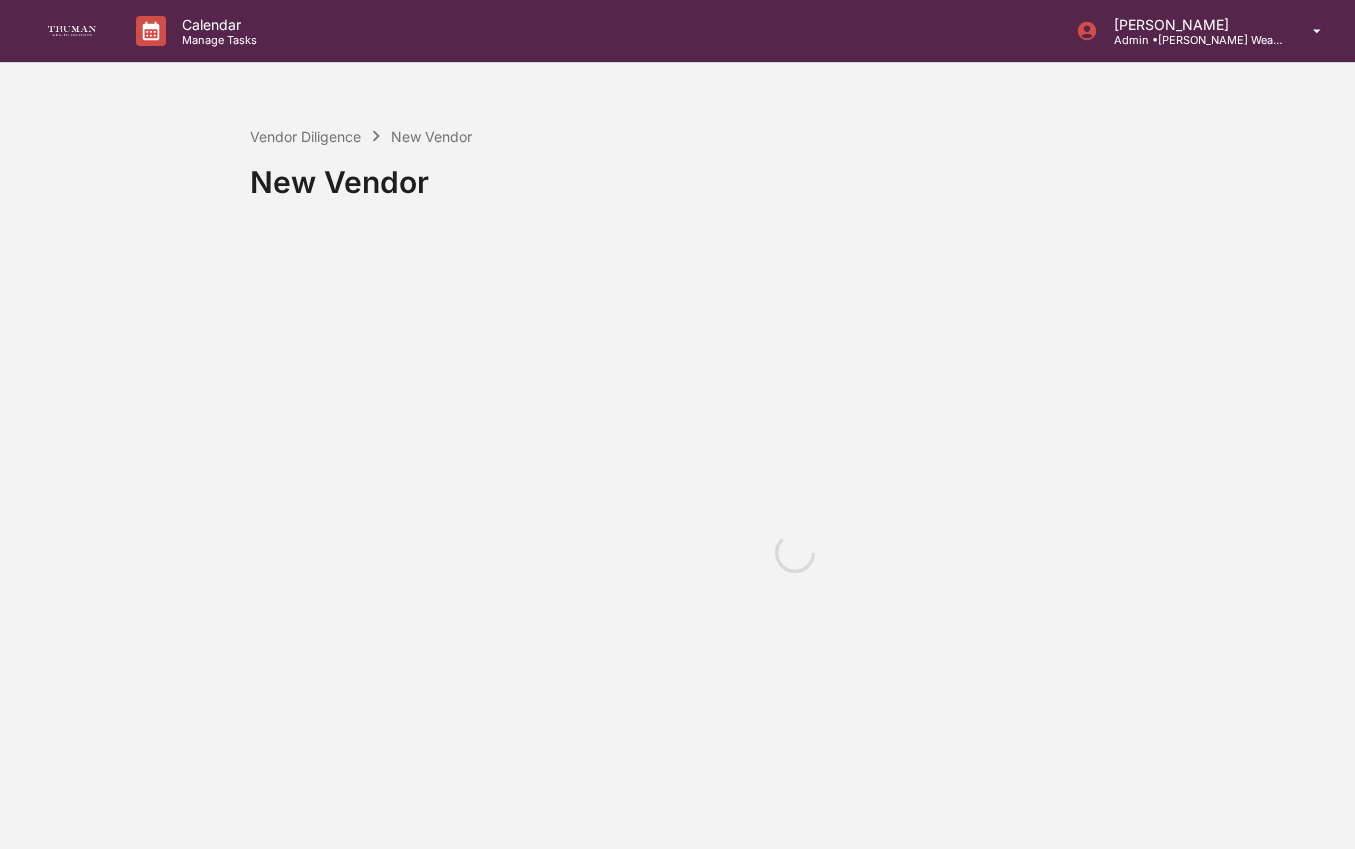scroll, scrollTop: 0, scrollLeft: 0, axis: both 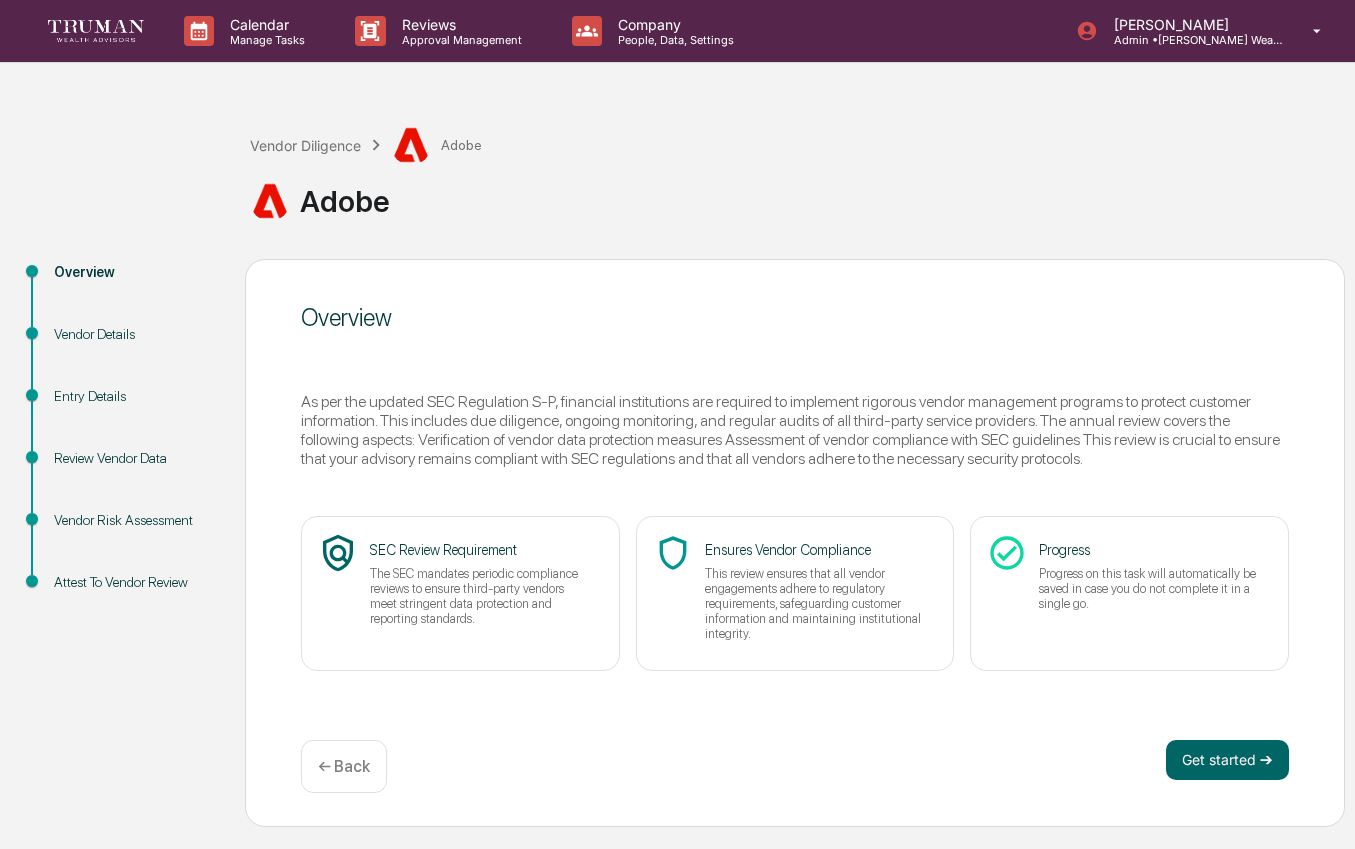 click on "← Back" at bounding box center [344, 766] 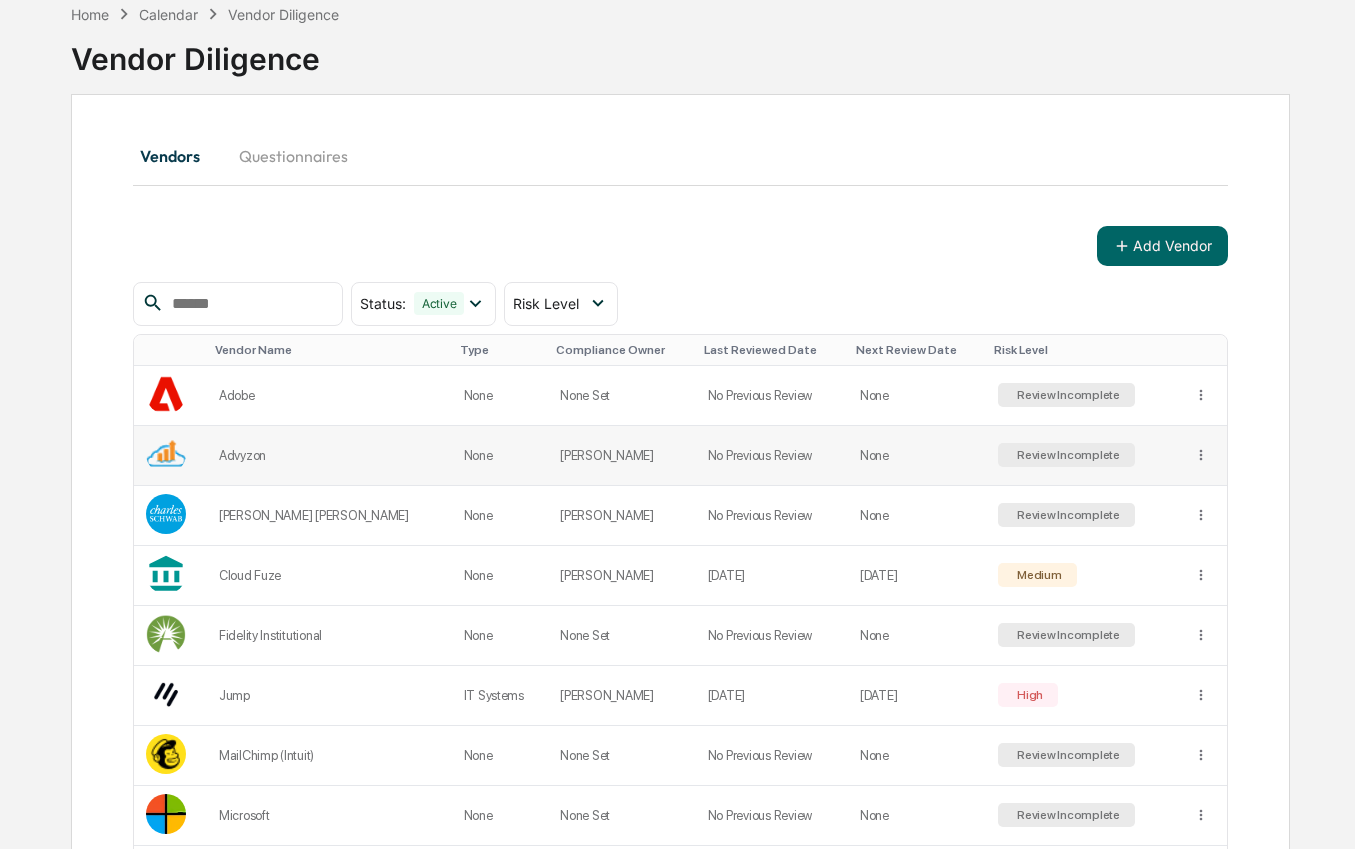 scroll, scrollTop: 121, scrollLeft: 0, axis: vertical 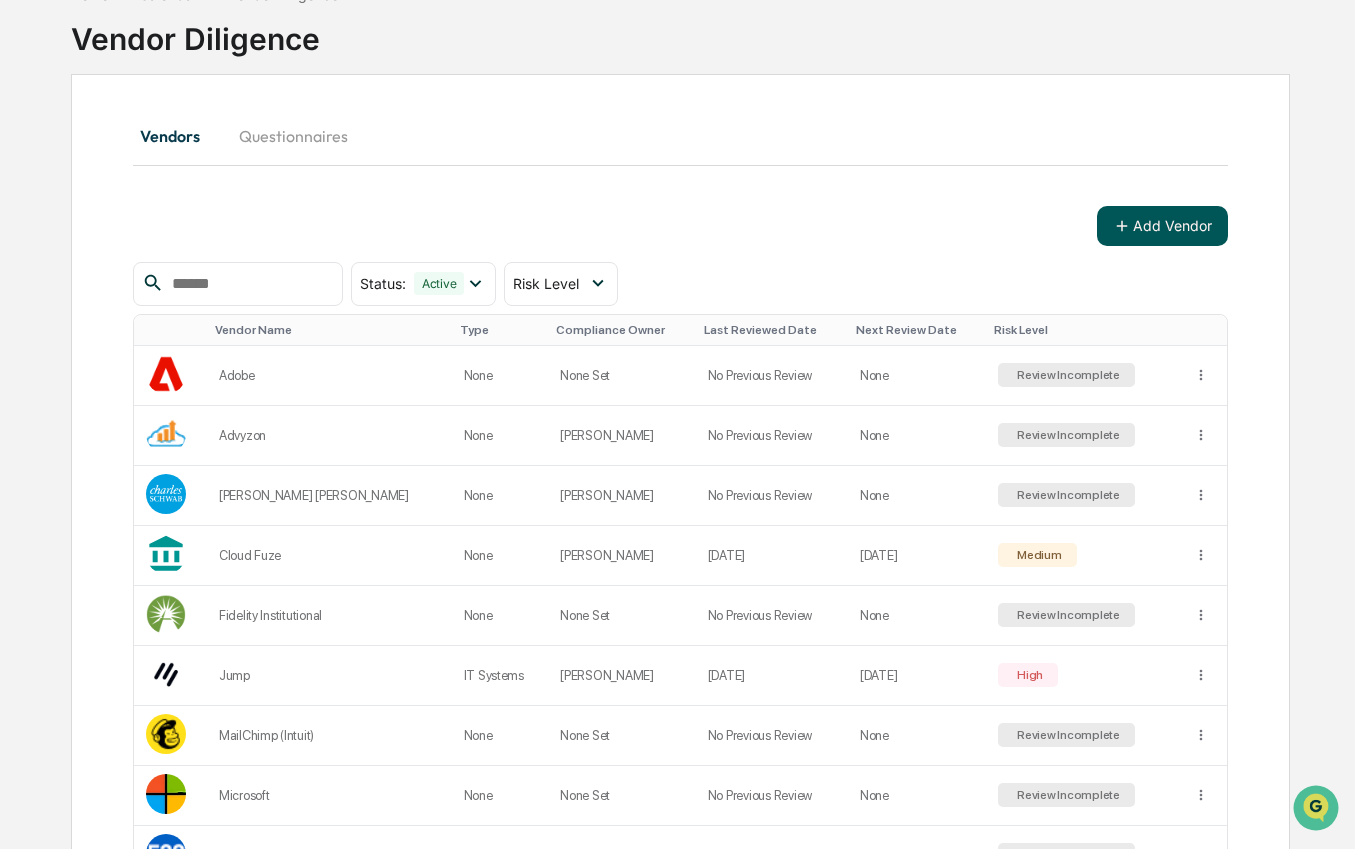 click on "Add Vendor" at bounding box center [1162, 226] 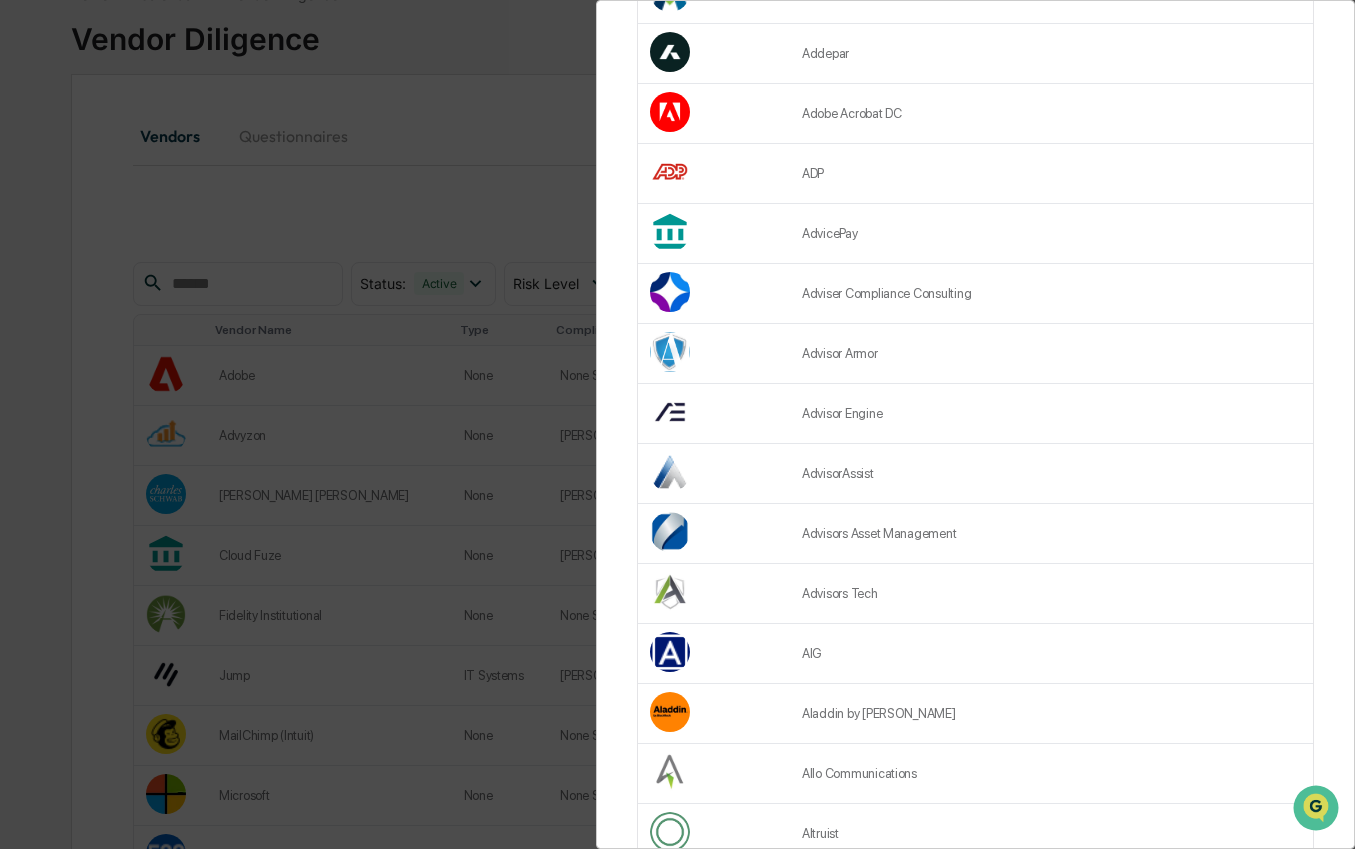 scroll, scrollTop: 525, scrollLeft: 0, axis: vertical 